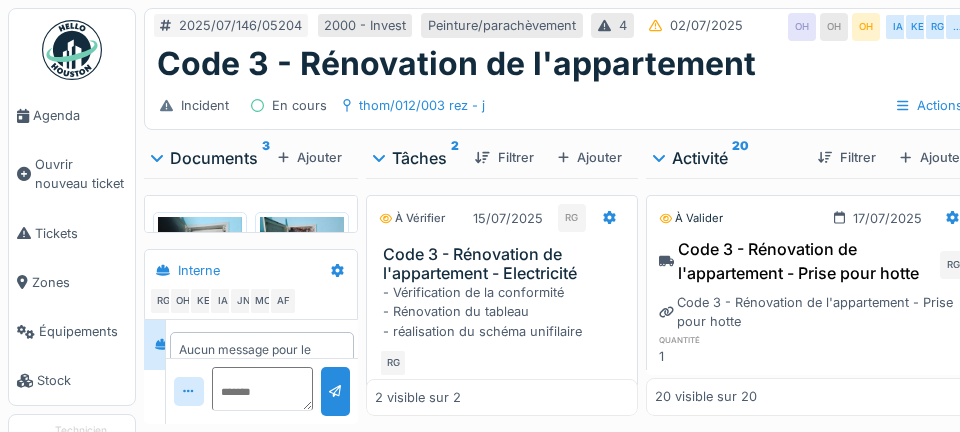 scroll, scrollTop: 0, scrollLeft: 0, axis: both 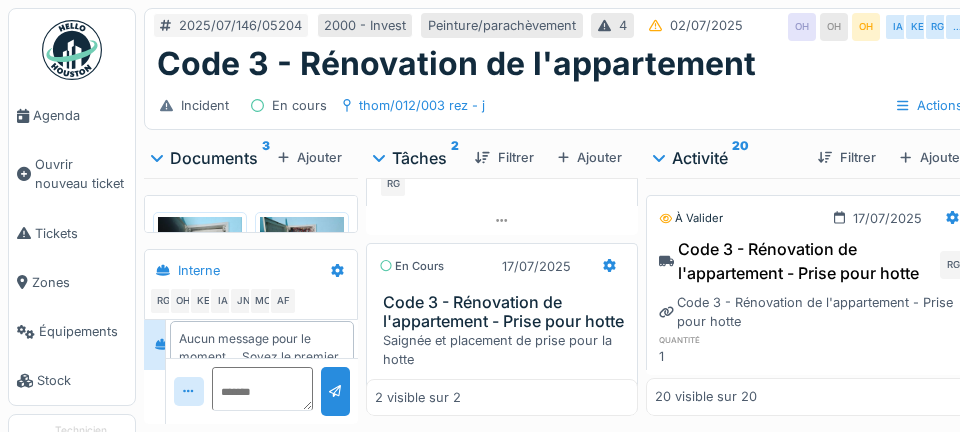 click on "Stop" at bounding box center (502, 402) 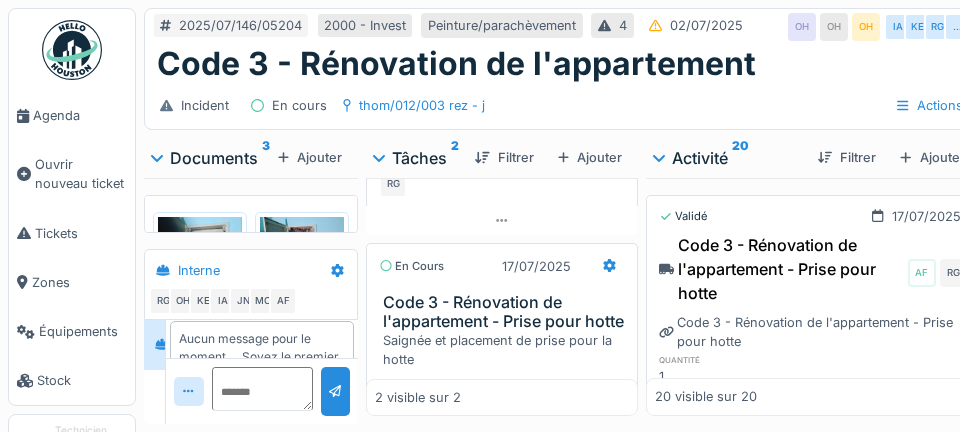 click at bounding box center (609, 266) 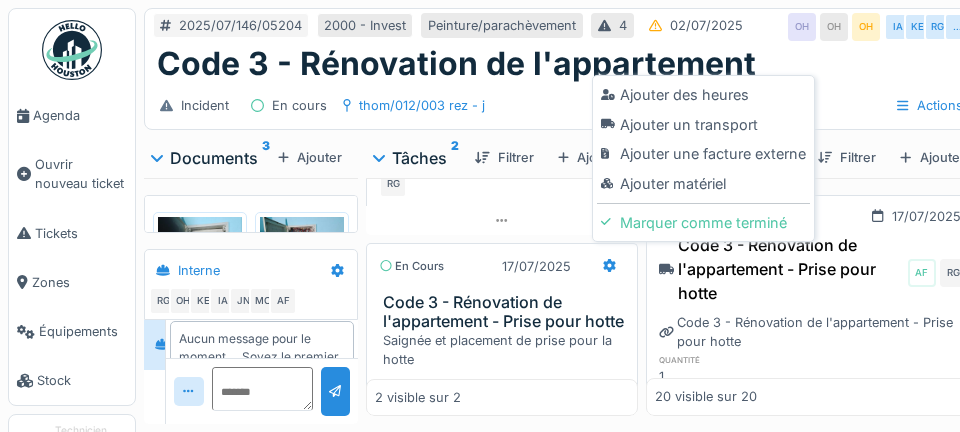 click on "Ajouter matériel" at bounding box center [703, 184] 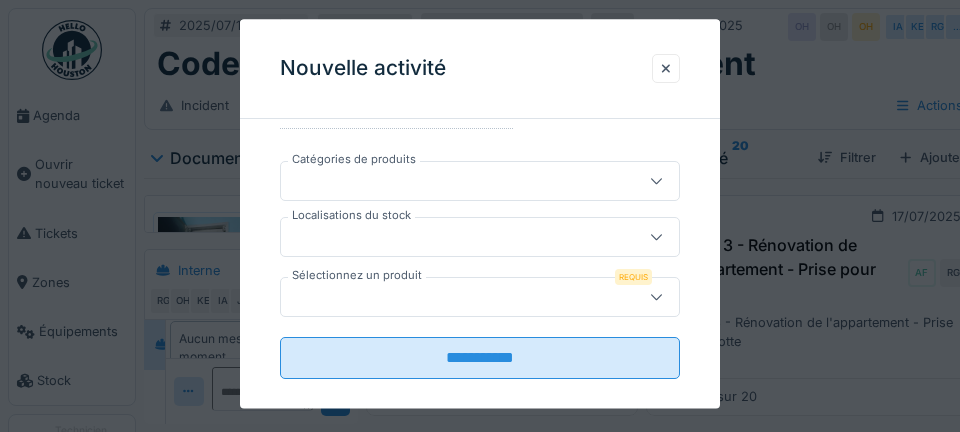 scroll, scrollTop: 445, scrollLeft: 0, axis: vertical 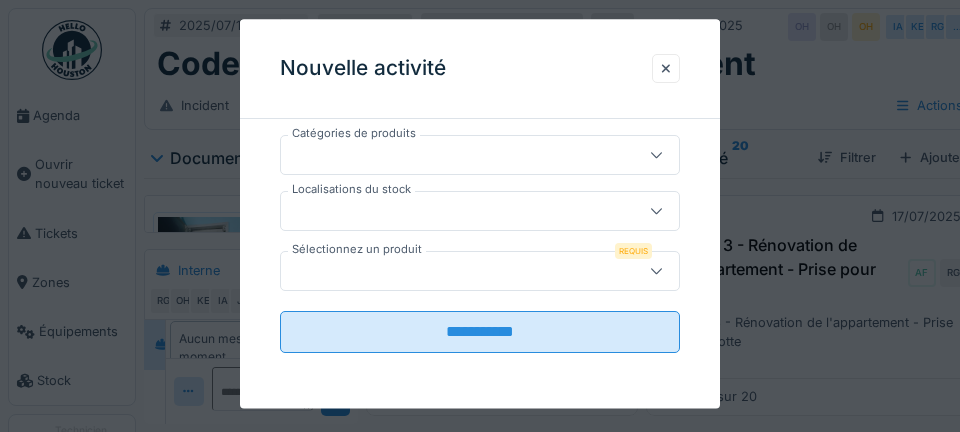 click at bounding box center [460, 211] 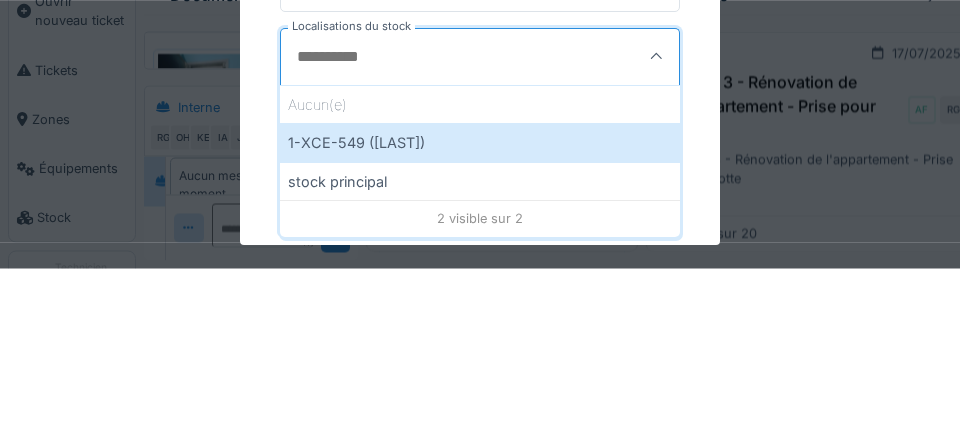 scroll, scrollTop: 462, scrollLeft: 0, axis: vertical 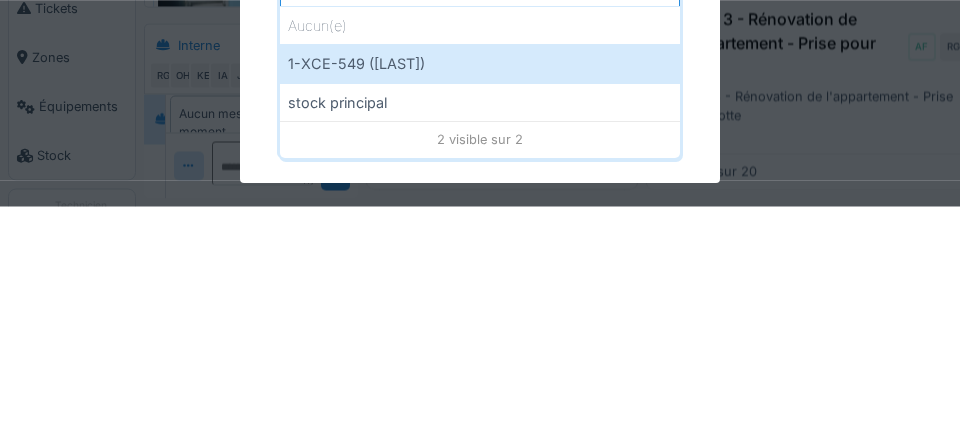 click on "[NUMBER]-[LETTER]-[NUMBER] ([LAST])" at bounding box center (480, 289) 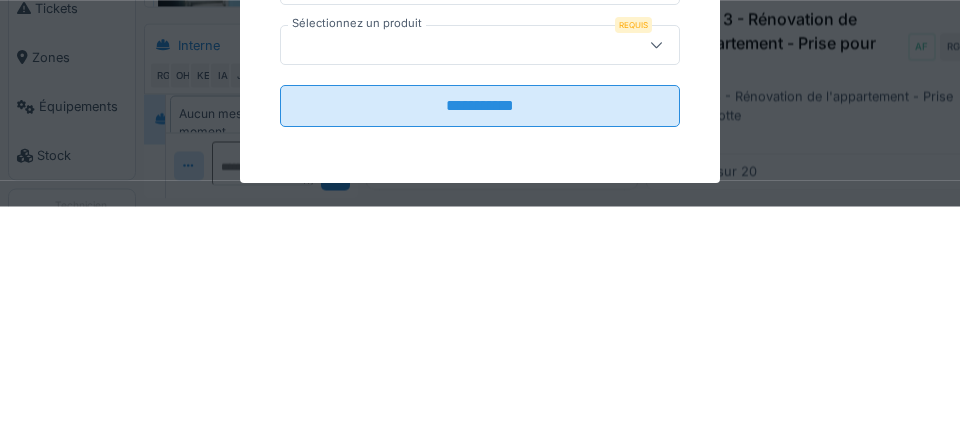 scroll, scrollTop: 447, scrollLeft: 0, axis: vertical 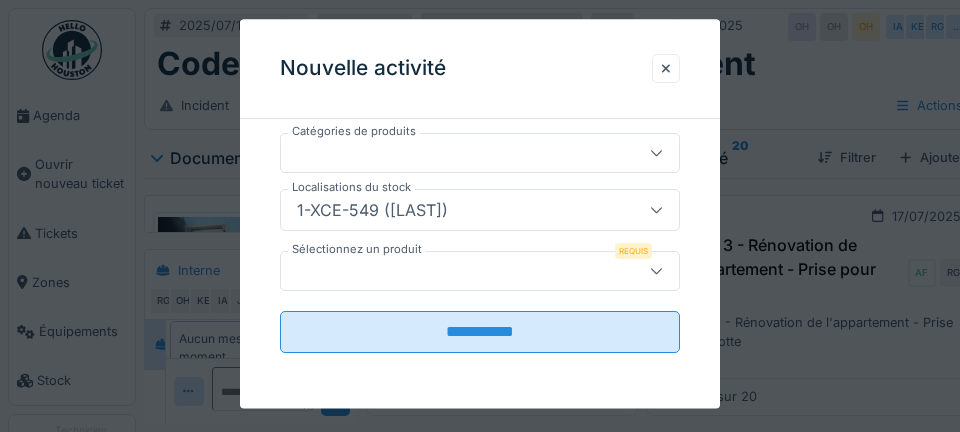 click at bounding box center (460, 271) 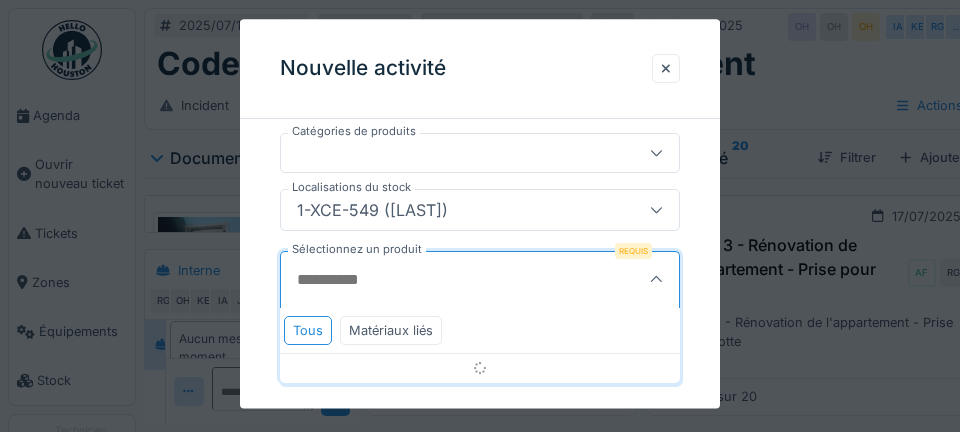 scroll, scrollTop: 462, scrollLeft: 0, axis: vertical 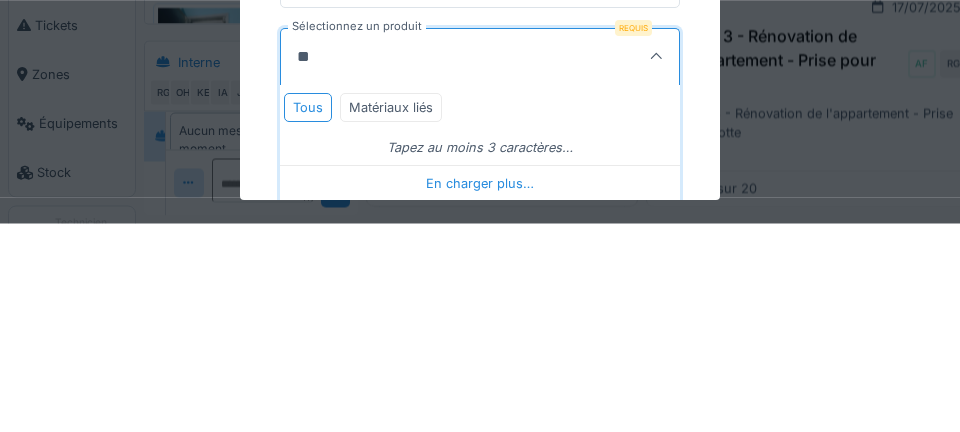 type on "***" 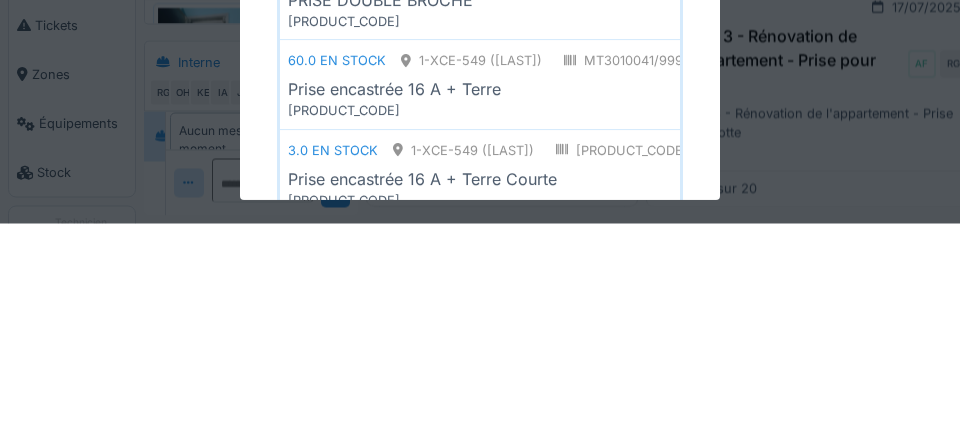 scroll, scrollTop: 642, scrollLeft: 0, axis: vertical 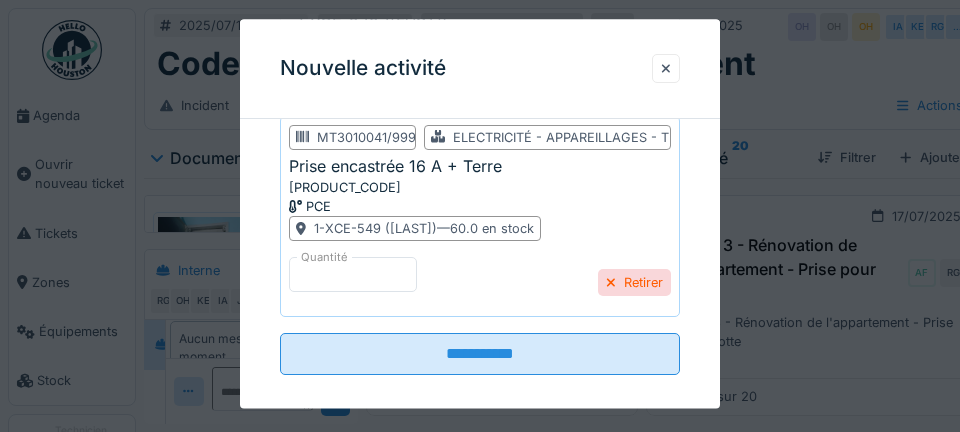 click on "**********" at bounding box center (480, 354) 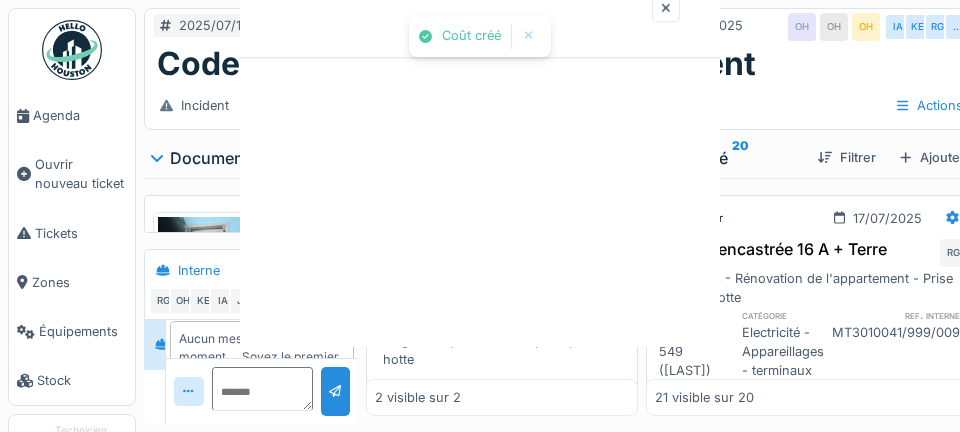 scroll, scrollTop: 0, scrollLeft: 0, axis: both 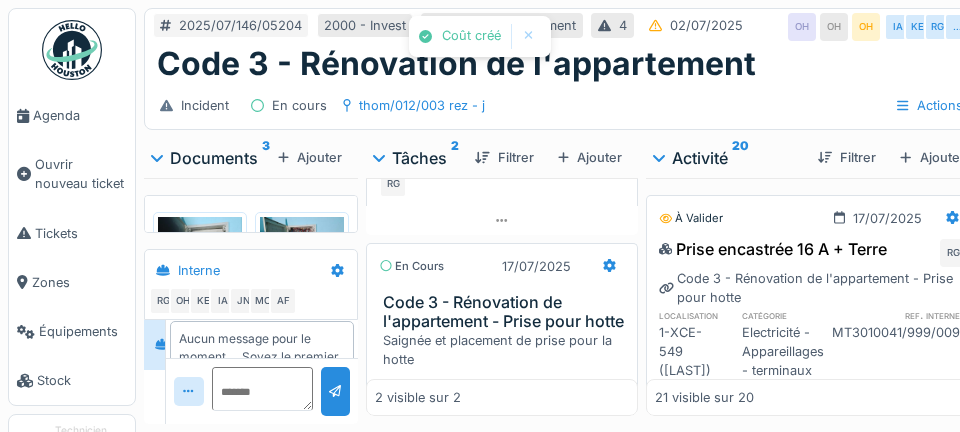 click at bounding box center (609, 266) 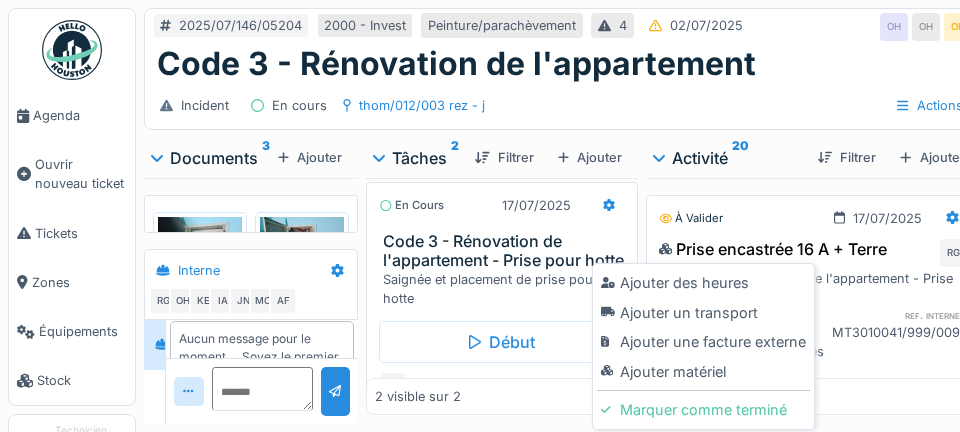 scroll, scrollTop: 147, scrollLeft: 0, axis: vertical 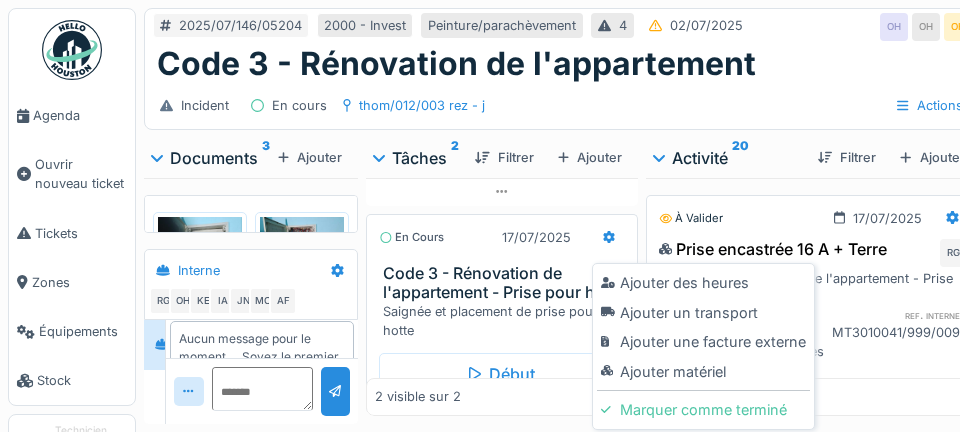 click on "Ajouter matériel" at bounding box center [703, 372] 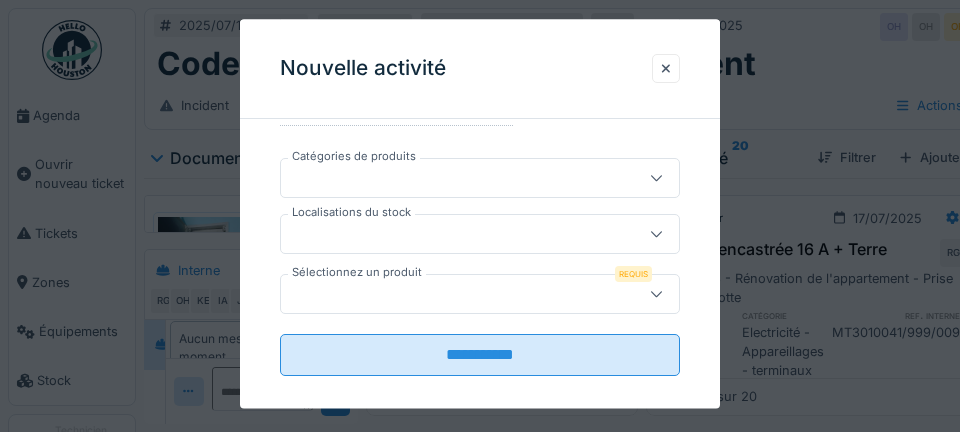 scroll, scrollTop: 445, scrollLeft: 0, axis: vertical 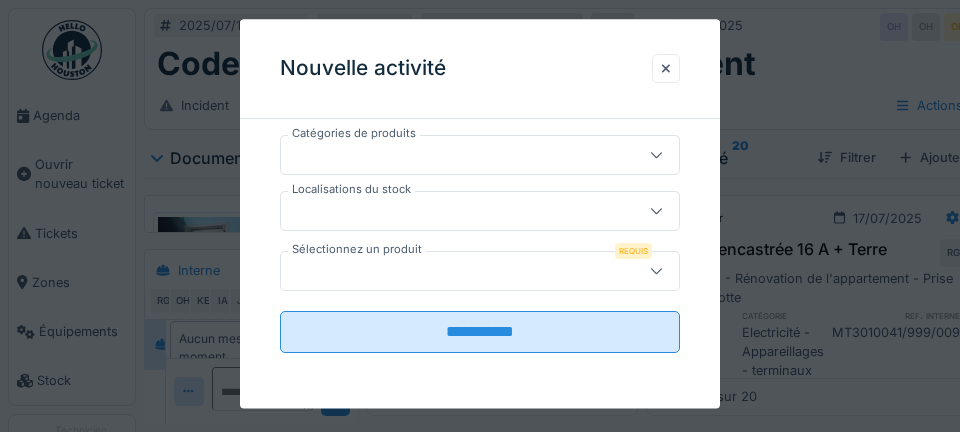click at bounding box center [460, 211] 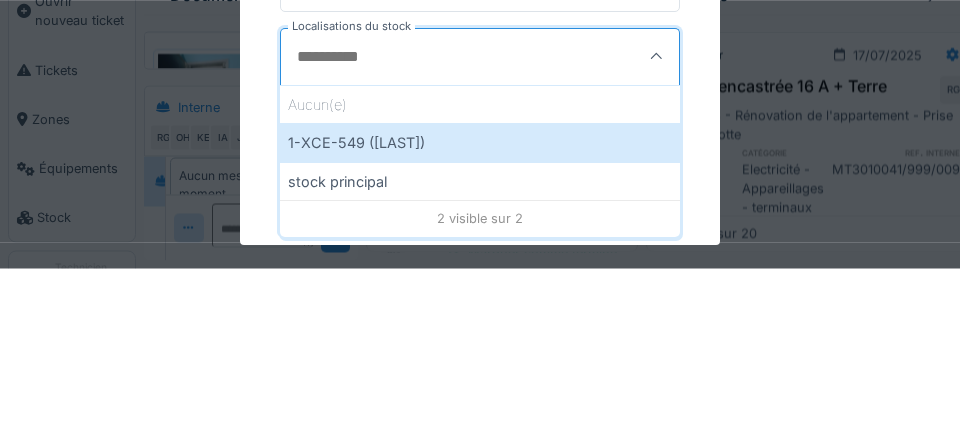 scroll, scrollTop: 462, scrollLeft: 0, axis: vertical 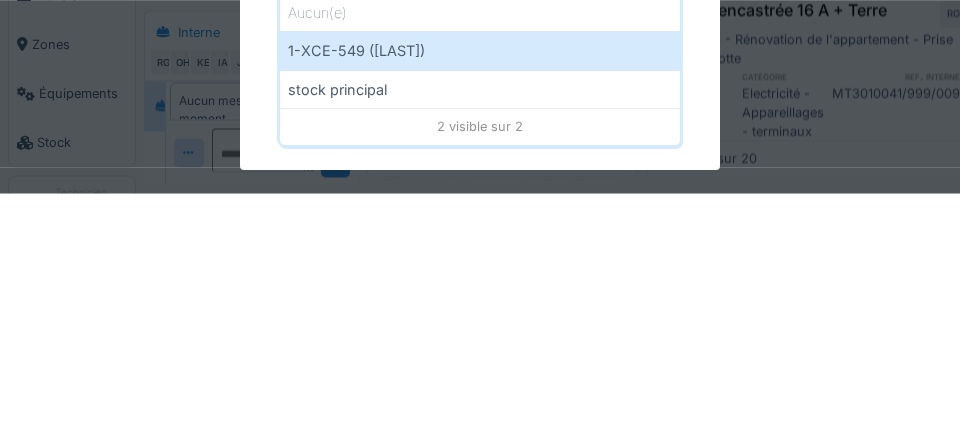 click on "[LICENSE] ([NAME])" at bounding box center [480, 289] 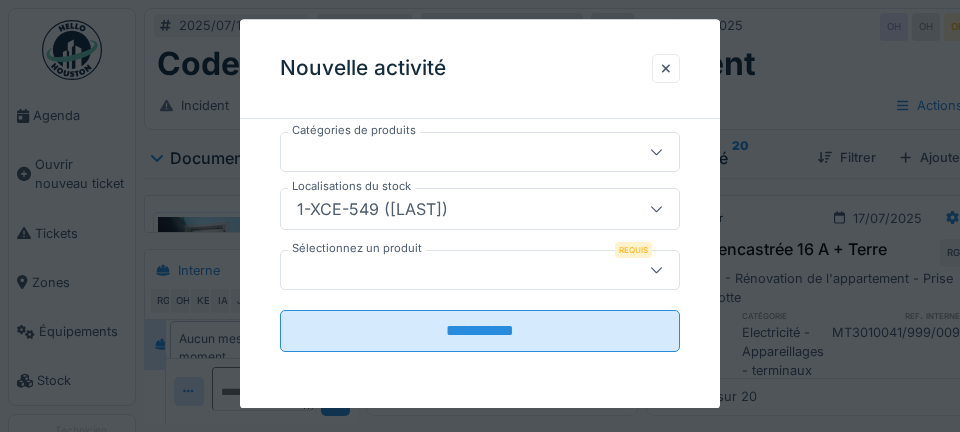 scroll, scrollTop: 447, scrollLeft: 0, axis: vertical 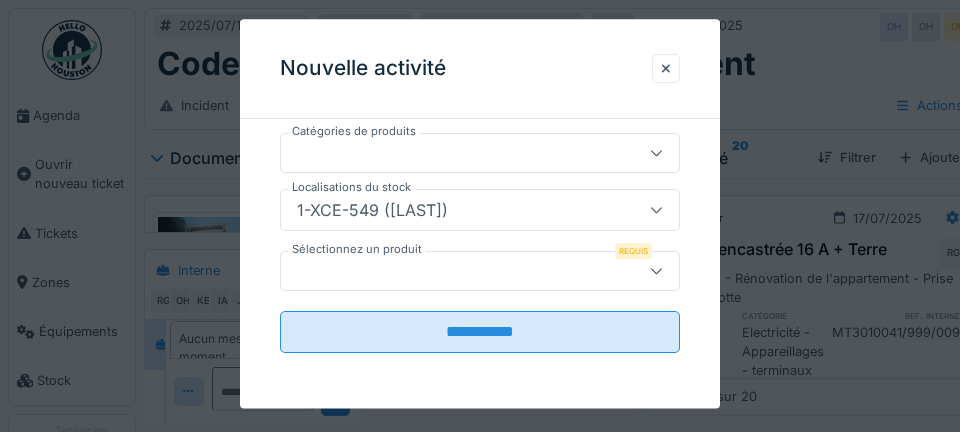 click at bounding box center (460, 271) 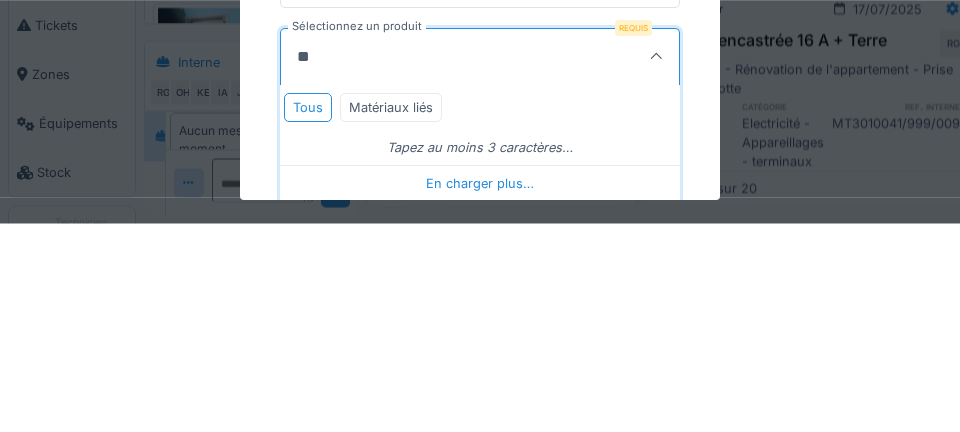 scroll, scrollTop: 499, scrollLeft: 0, axis: vertical 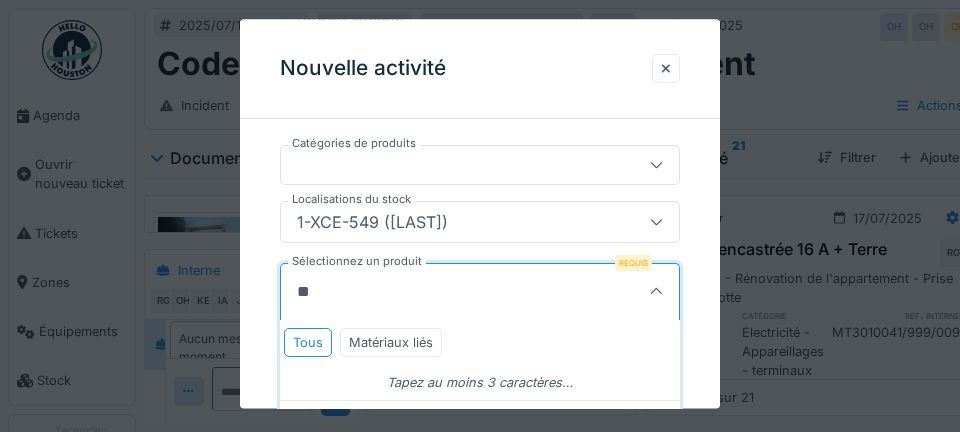 click on "**" at bounding box center [448, 292] 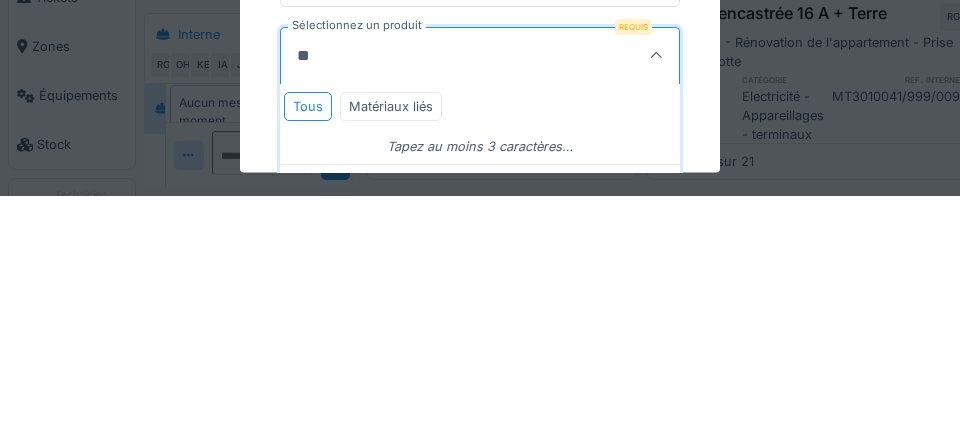 type on "***" 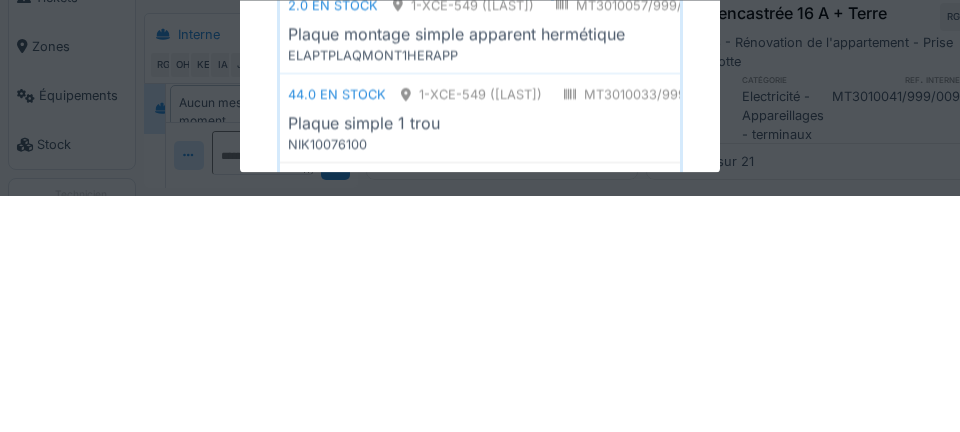 scroll, scrollTop: 1500, scrollLeft: 0, axis: vertical 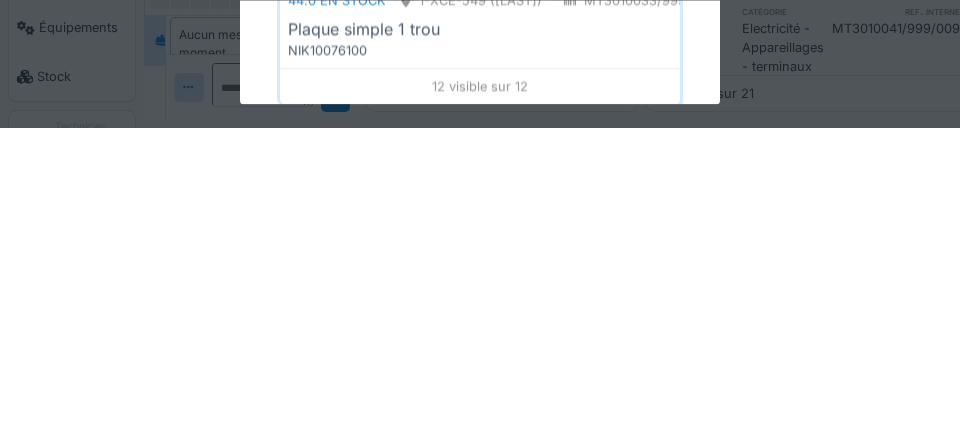 click on "NIK10076100" at bounding box center (480, 355) 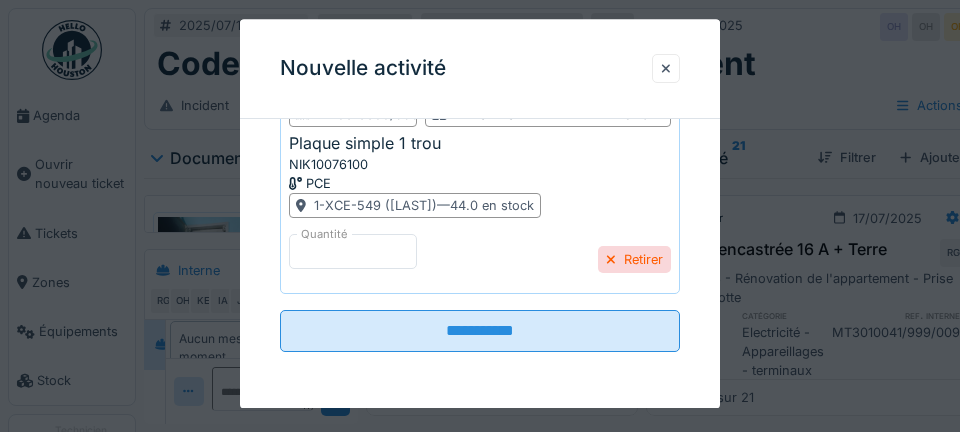 scroll, scrollTop: 665, scrollLeft: 0, axis: vertical 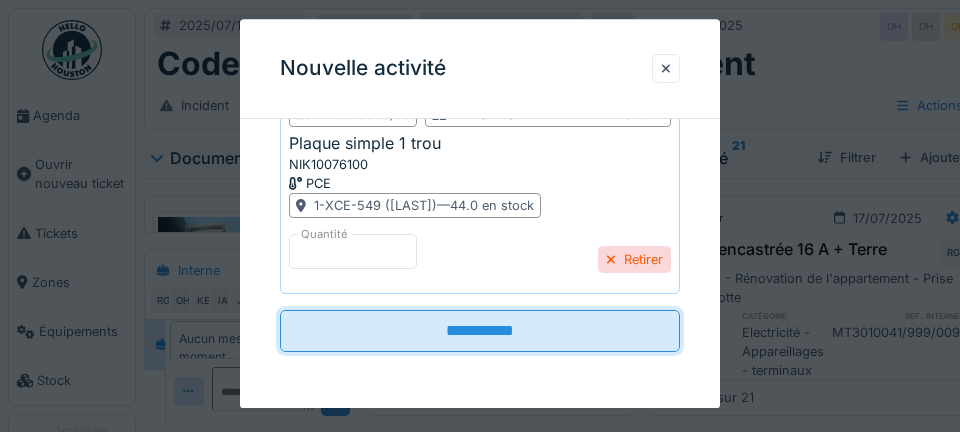 click on "**********" at bounding box center (480, 331) 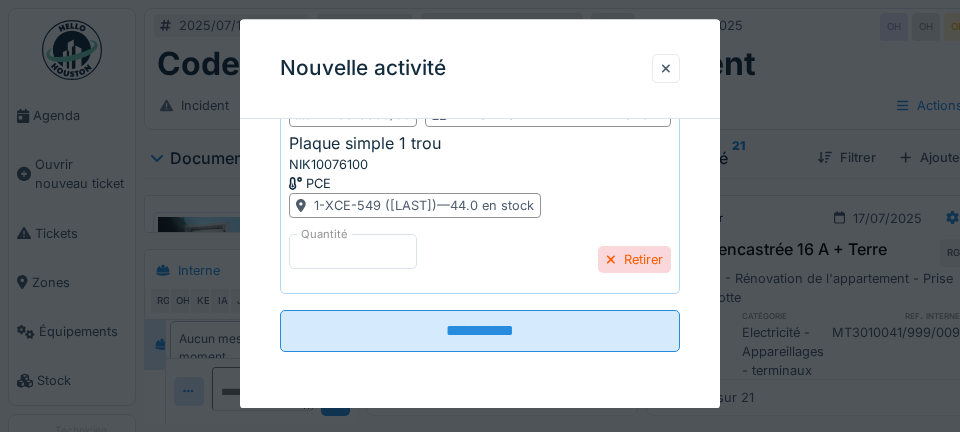 click on "**********" at bounding box center [480, 331] 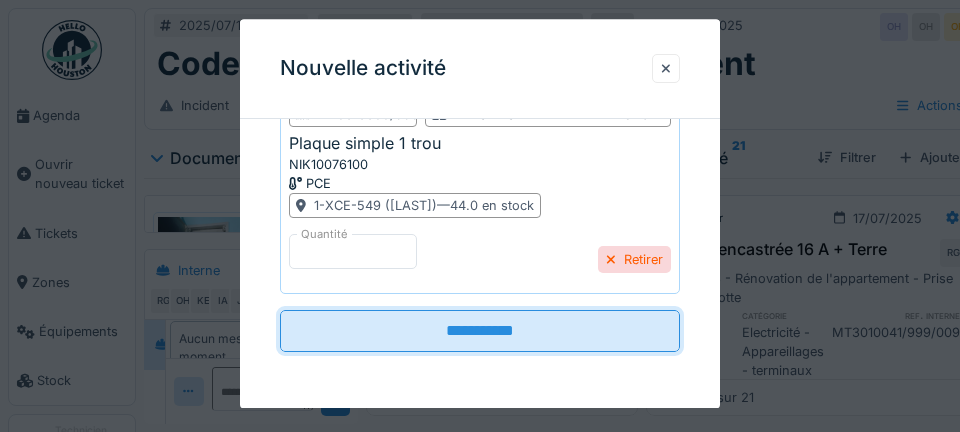 click on "**********" at bounding box center [480, 331] 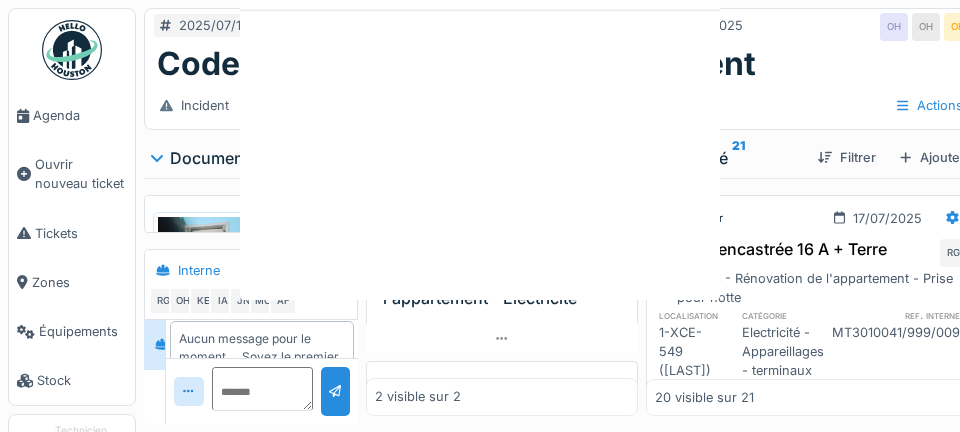 scroll, scrollTop: 0, scrollLeft: 0, axis: both 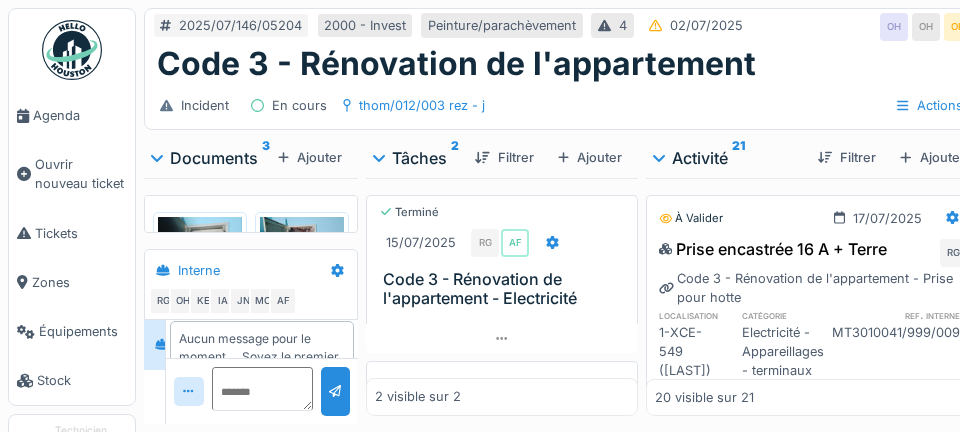 click at bounding box center (552, 242) 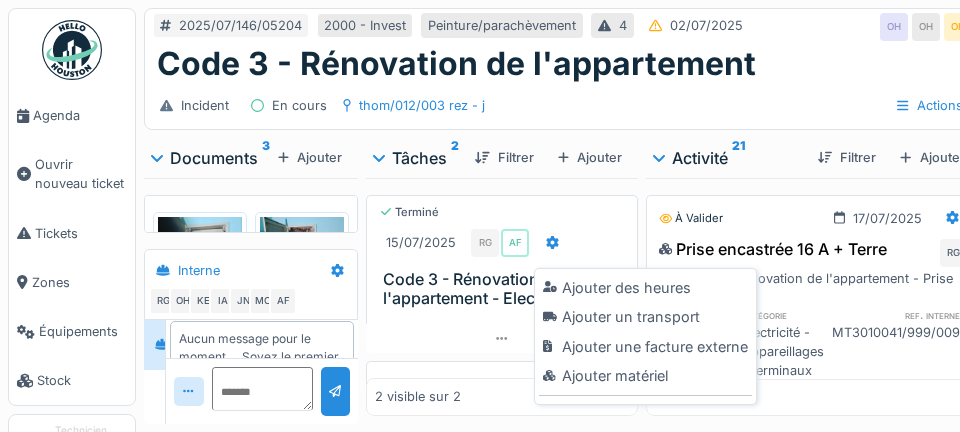 click on "Ajouter matériel" at bounding box center (645, 376) 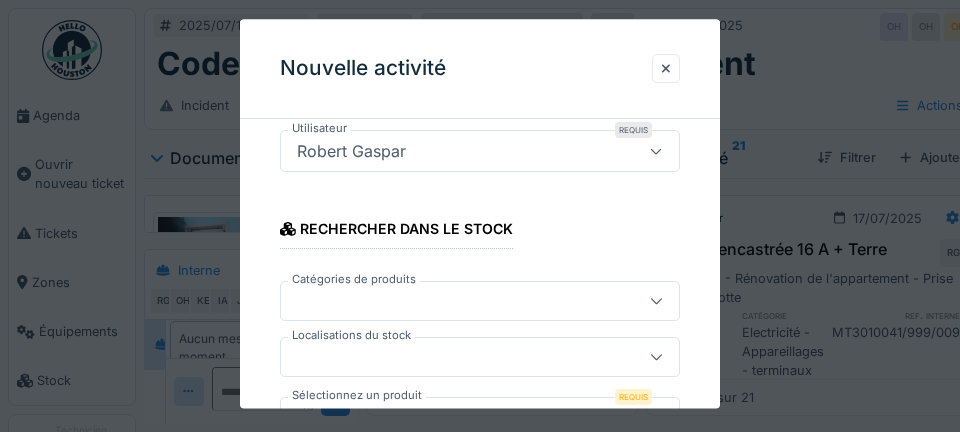 scroll, scrollTop: 308, scrollLeft: 0, axis: vertical 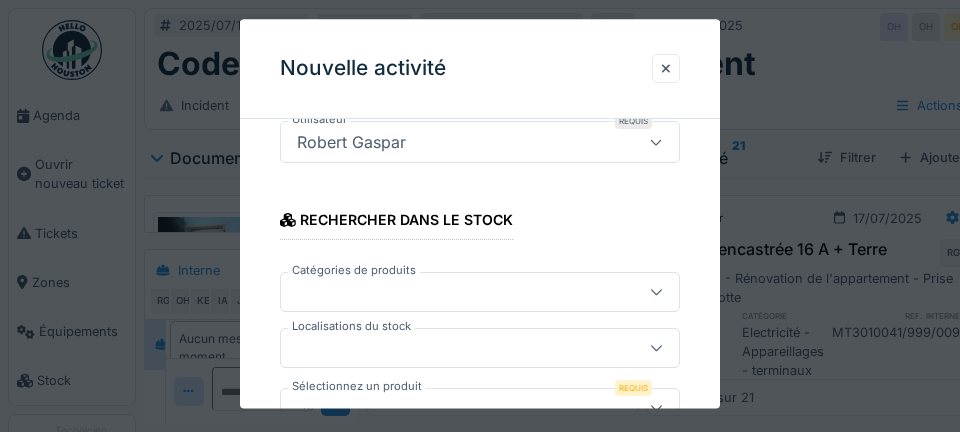 click at bounding box center [480, 348] 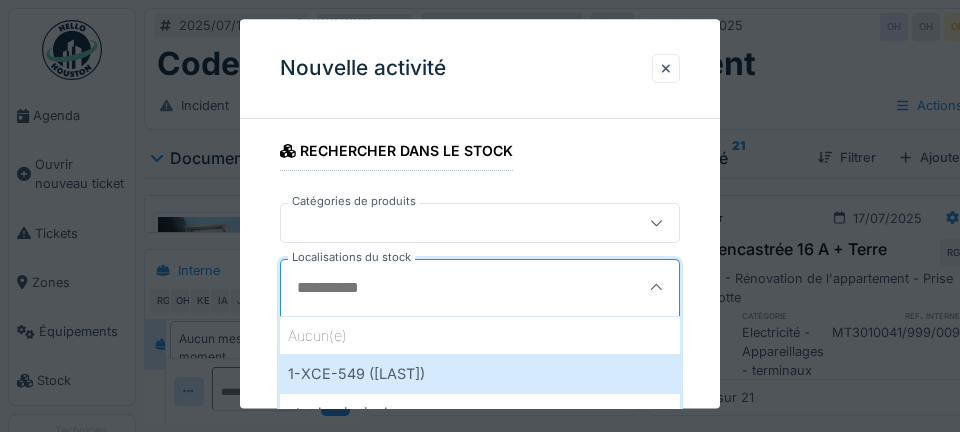 scroll, scrollTop: 381, scrollLeft: 0, axis: vertical 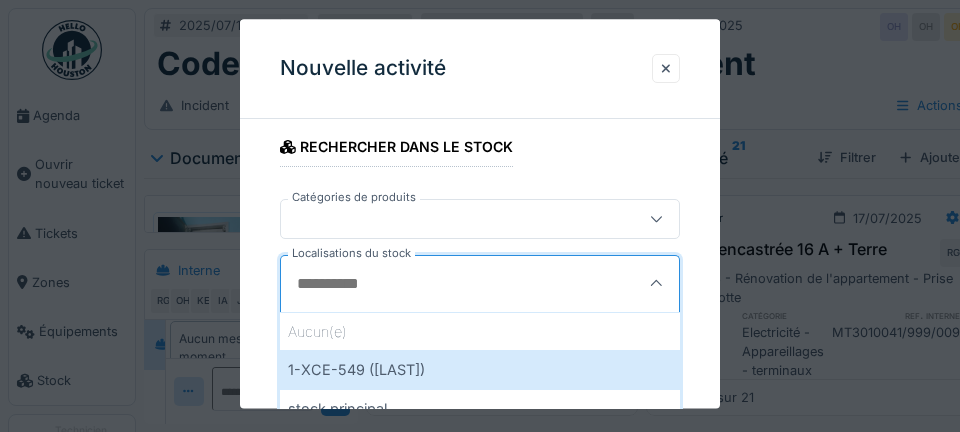 click on "1-XCE-549 (ROBERT)" at bounding box center (480, 370) 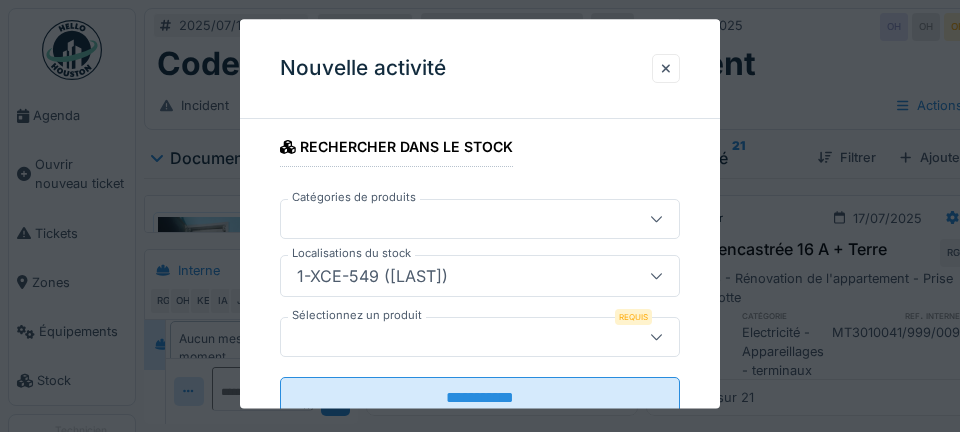 type on "***" 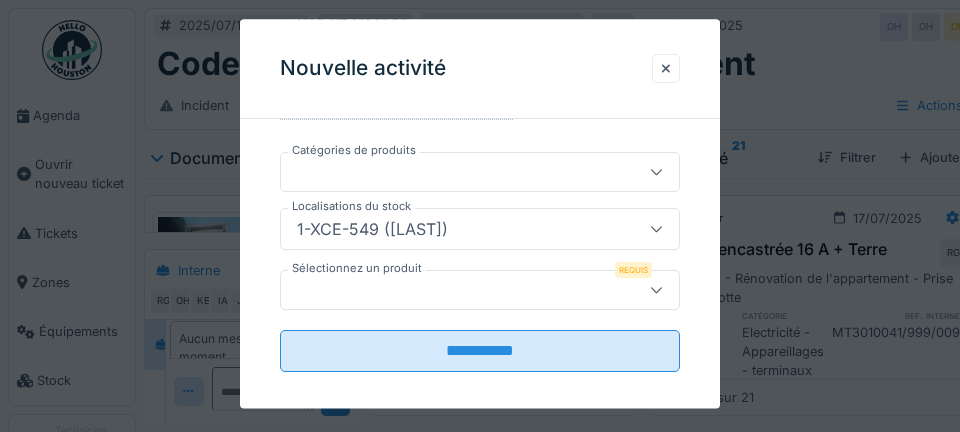 scroll, scrollTop: 429, scrollLeft: 0, axis: vertical 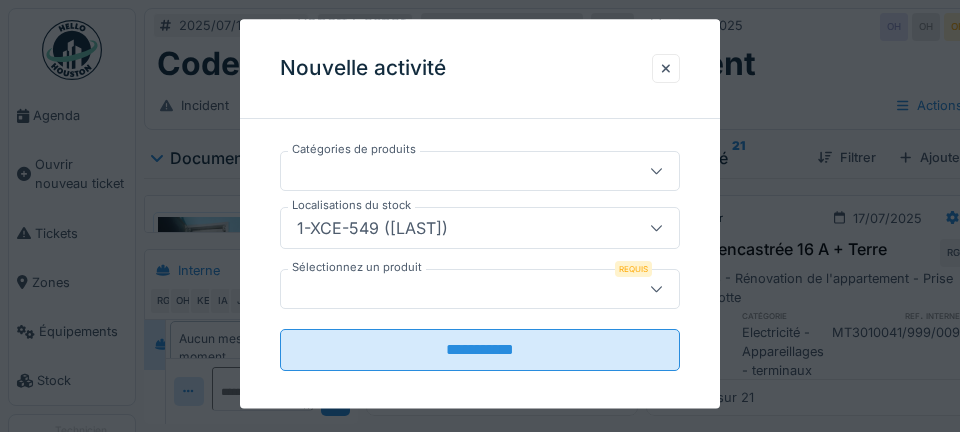 click at bounding box center [460, 289] 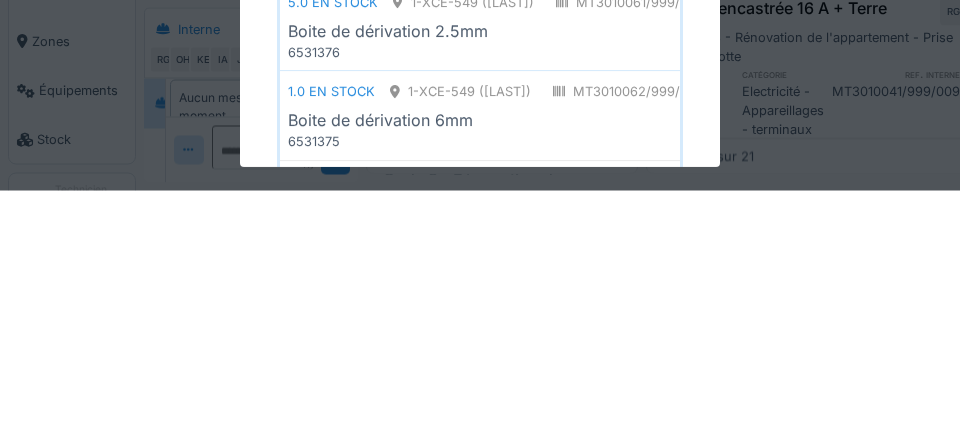 scroll, scrollTop: 607, scrollLeft: 0, axis: vertical 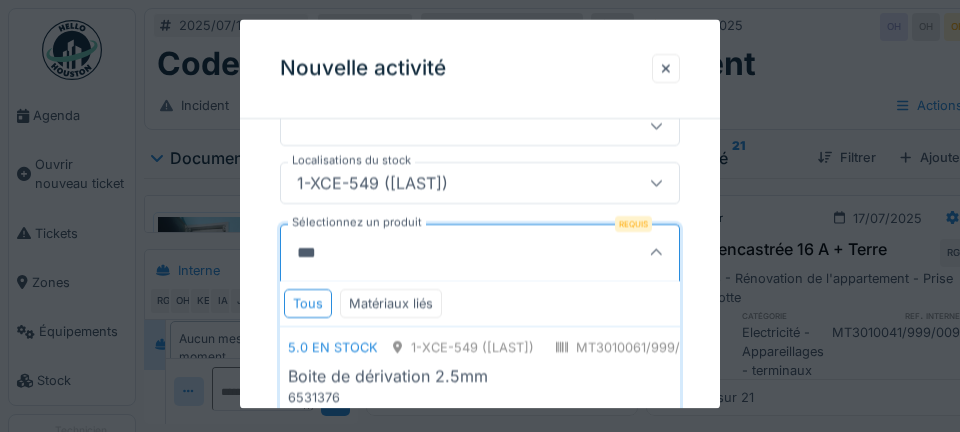 click on "***" at bounding box center [448, 253] 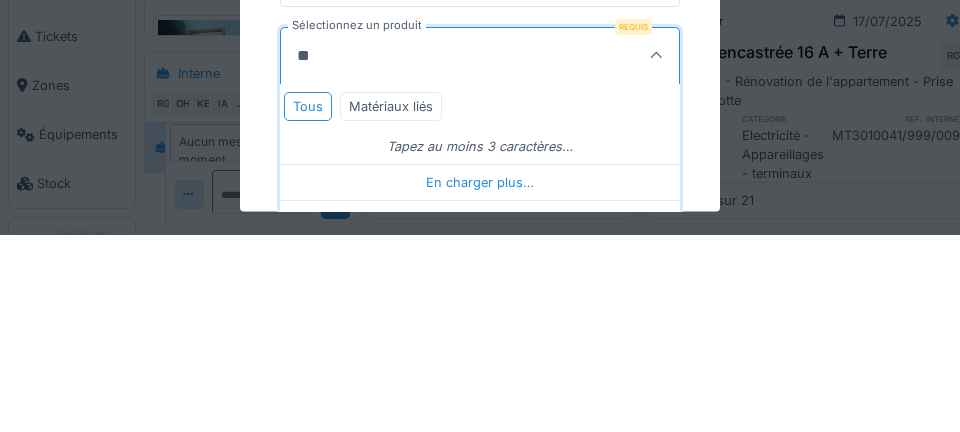 type on "*" 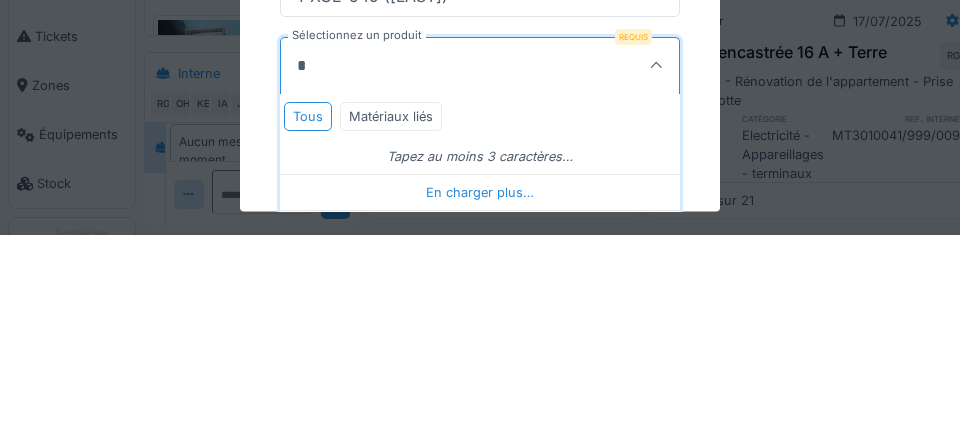 scroll, scrollTop: 474, scrollLeft: 0, axis: vertical 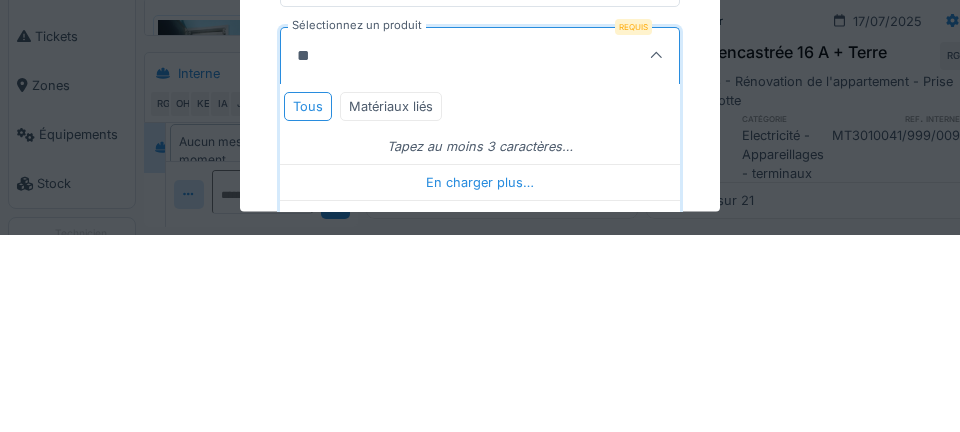 type on "***" 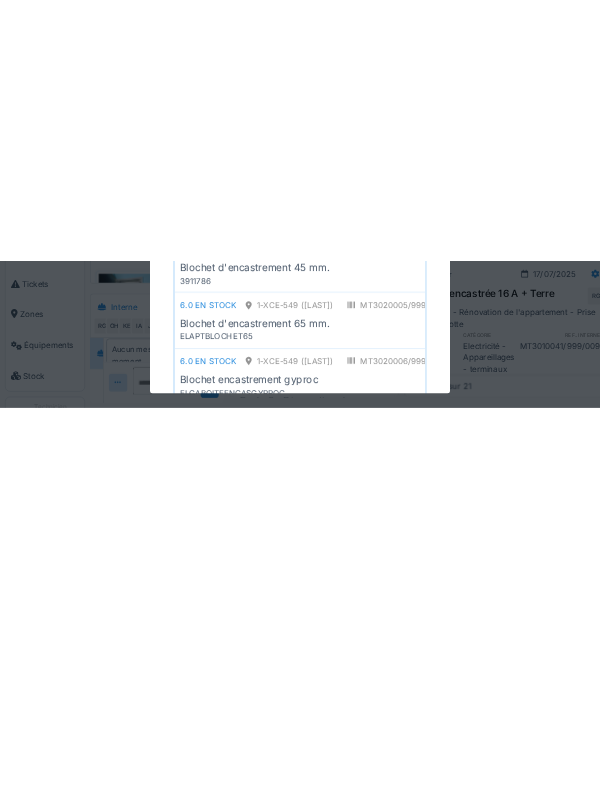 scroll, scrollTop: 645, scrollLeft: 0, axis: vertical 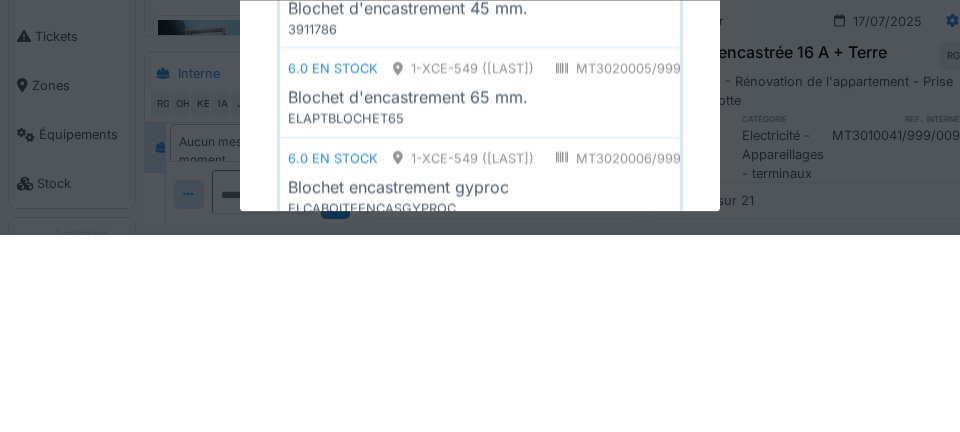 click on "3911786" at bounding box center [480, 226] 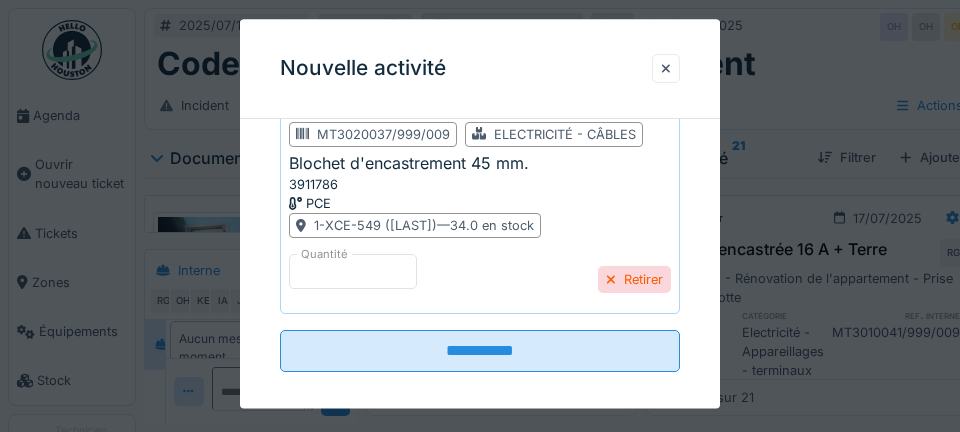 click on "**********" at bounding box center (480, 351) 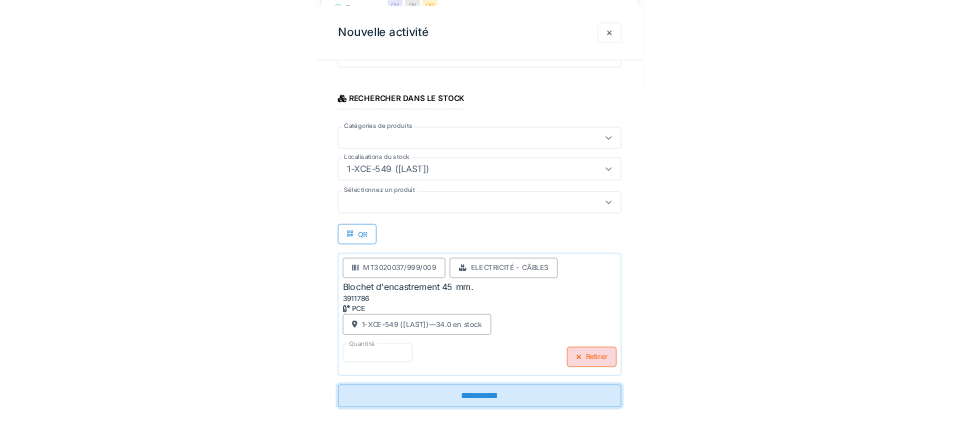 scroll, scrollTop: 315, scrollLeft: 0, axis: vertical 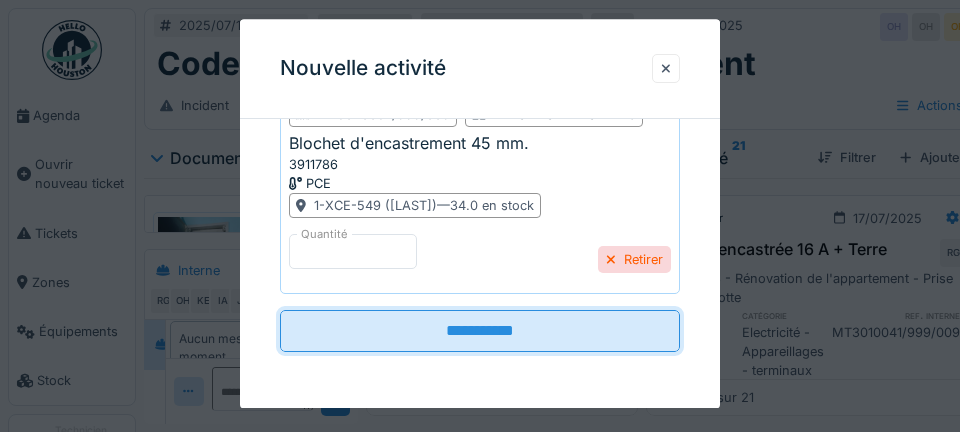 click on "**********" at bounding box center (480, 331) 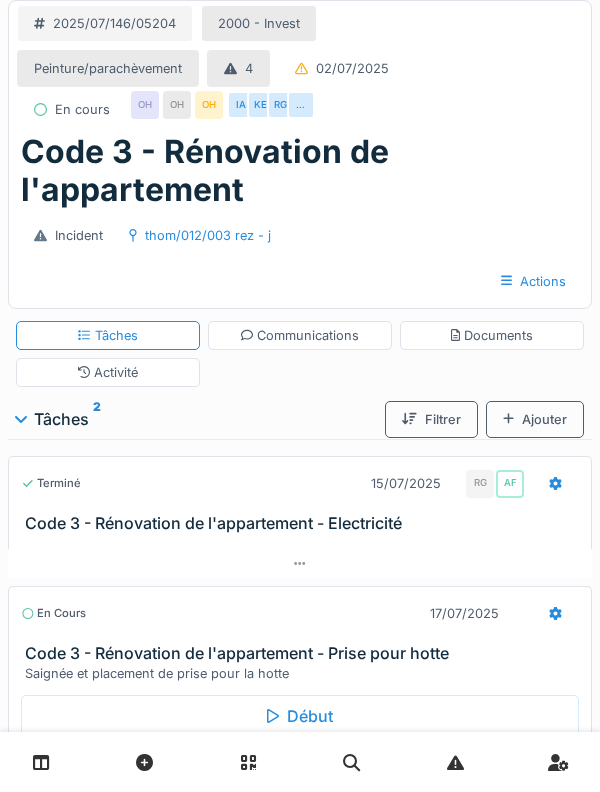 scroll, scrollTop: 0, scrollLeft: 0, axis: both 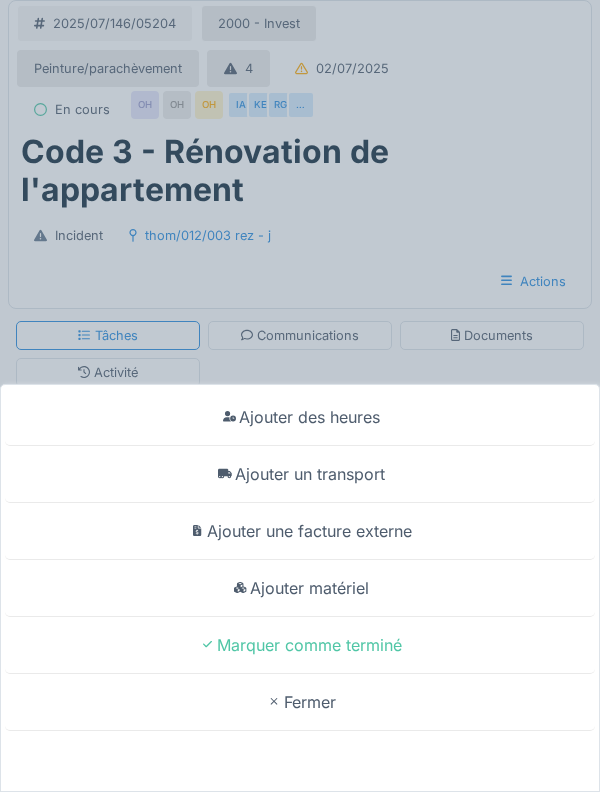 click on "Ajouter matériel" at bounding box center [300, 588] 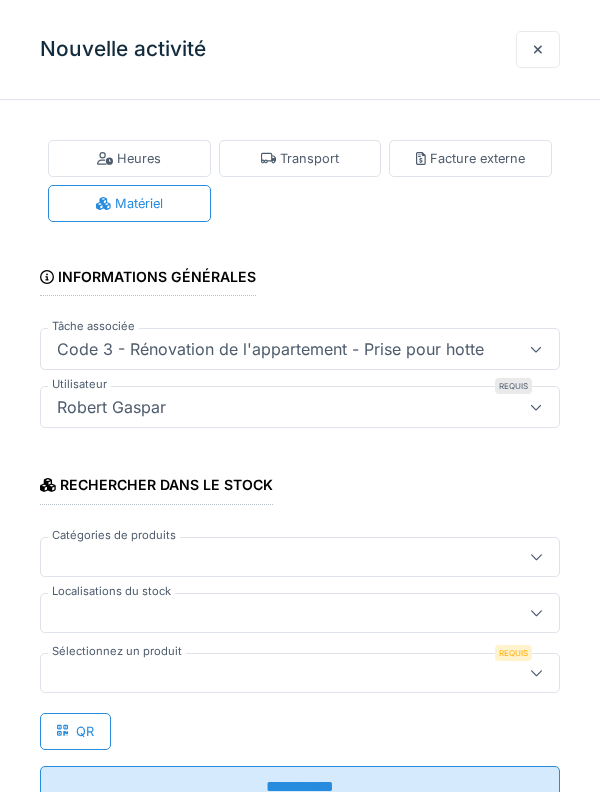click at bounding box center (274, 613) 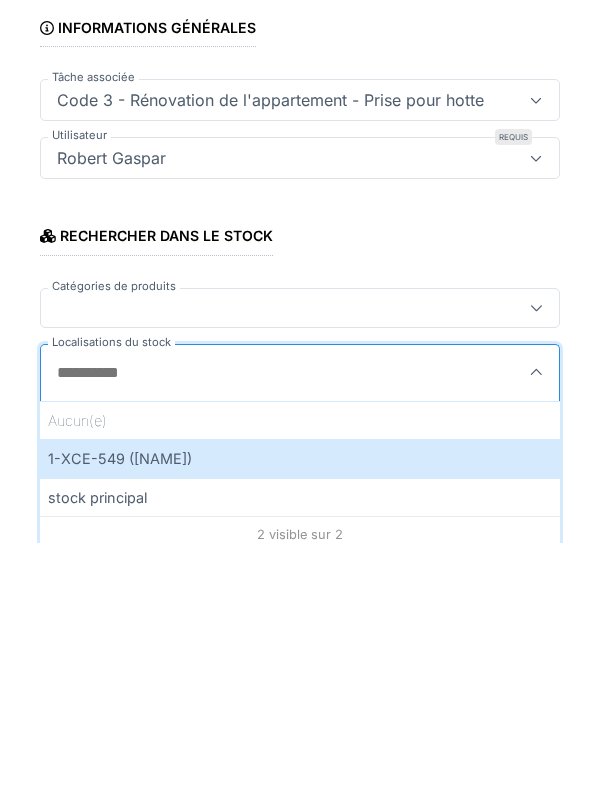 scroll, scrollTop: 65, scrollLeft: 0, axis: vertical 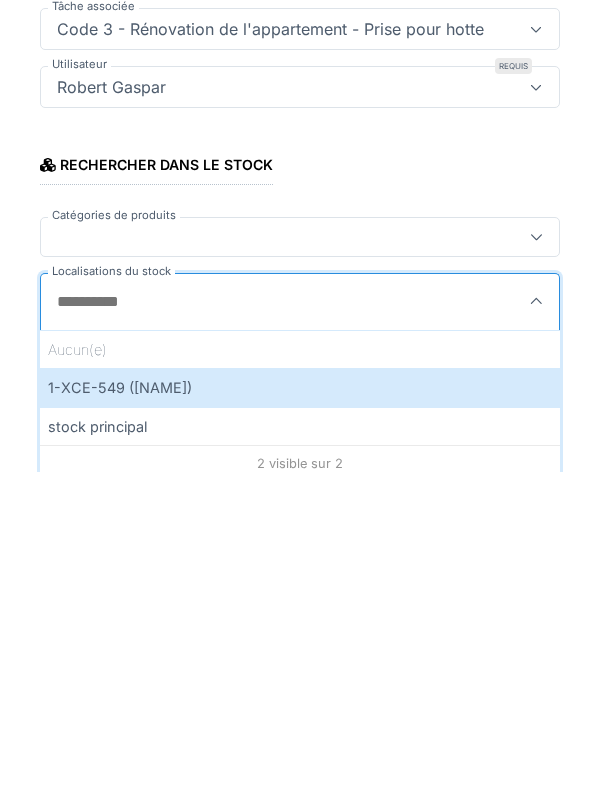 click on "[NUMBER]-[LETTER]-[NUMBER] ([LAST])" at bounding box center [300, 707] 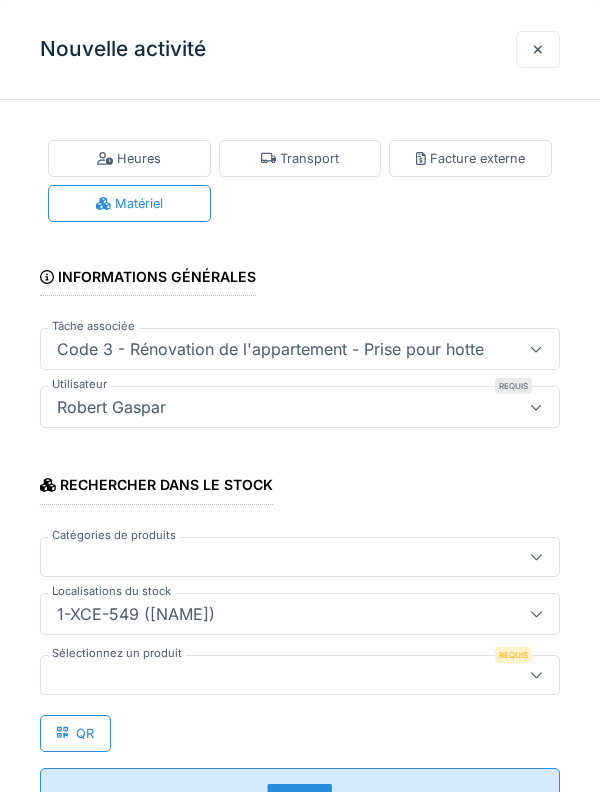 click at bounding box center (274, 675) 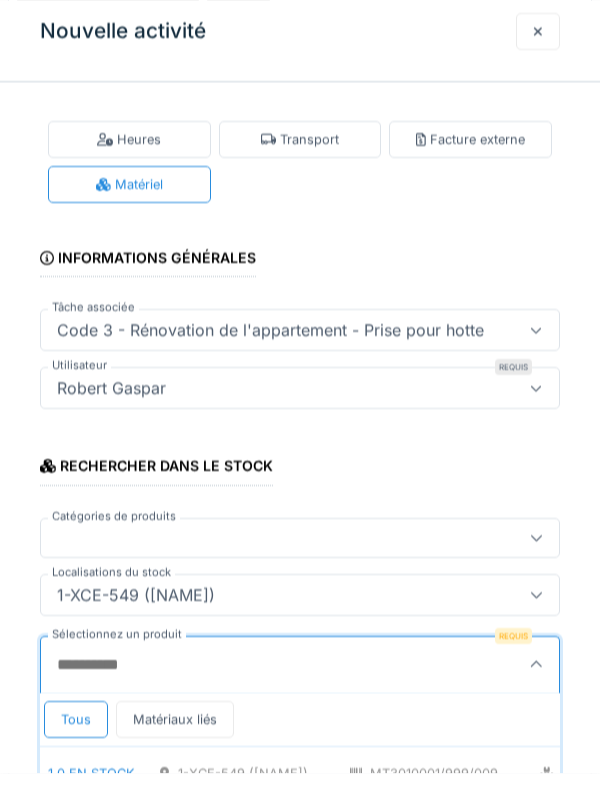 scroll, scrollTop: 182, scrollLeft: 0, axis: vertical 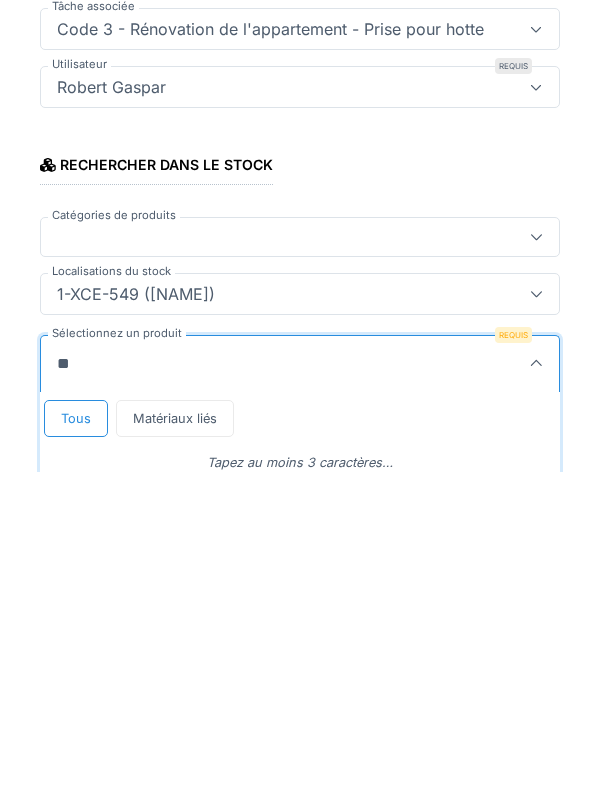 type on "***" 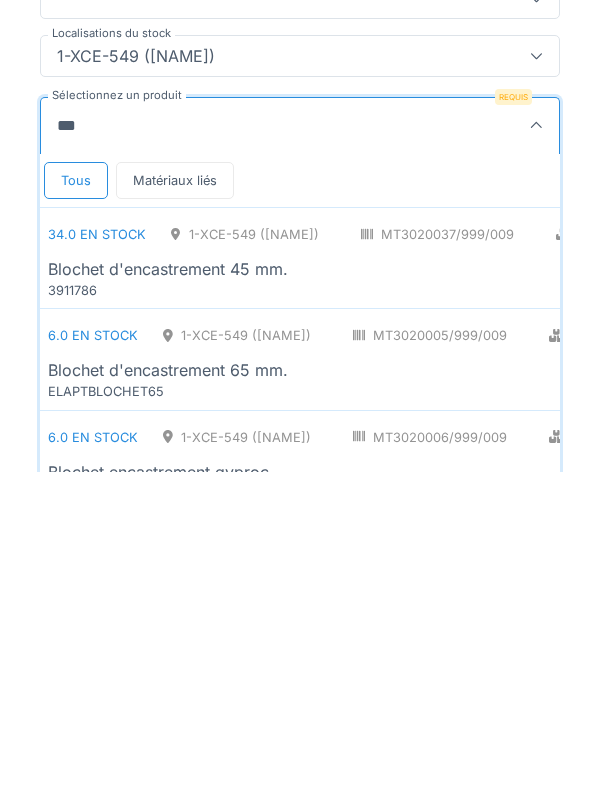 scroll, scrollTop: 265, scrollLeft: 0, axis: vertical 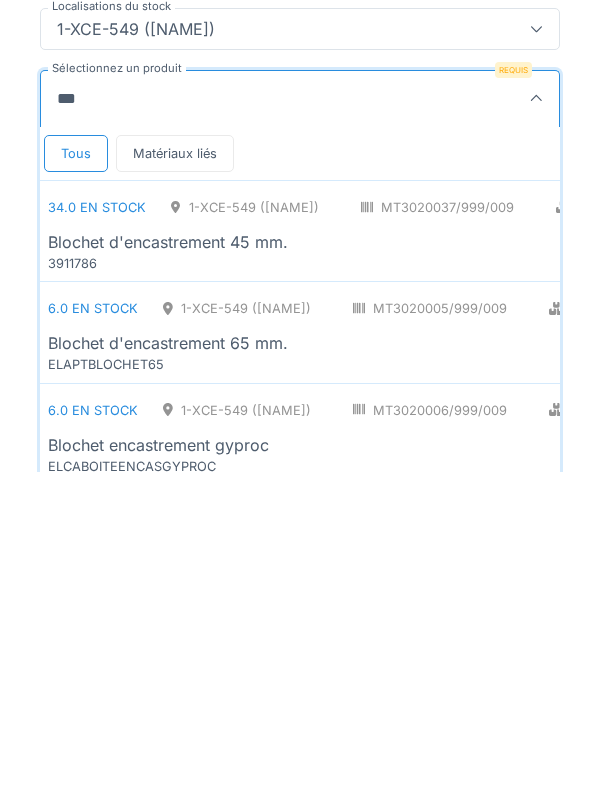click on "3911786" at bounding box center [168, 583] 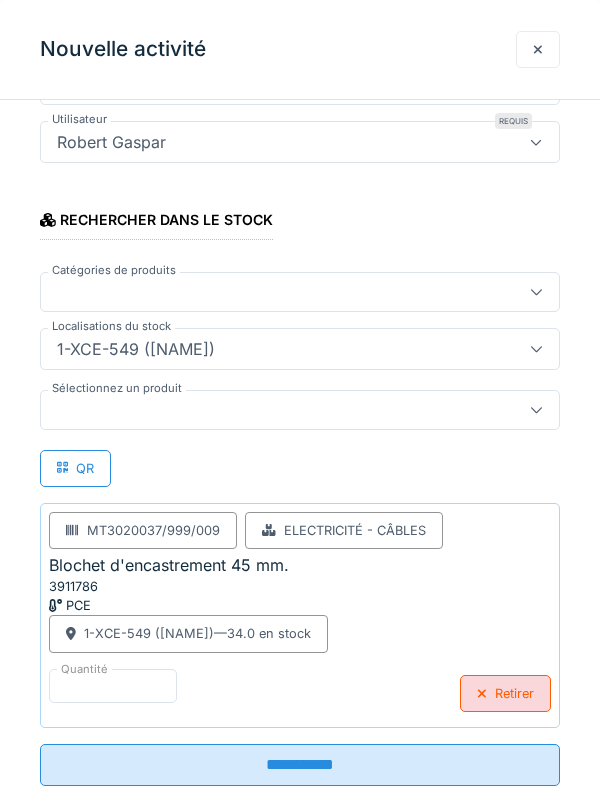 click on "**********" at bounding box center (300, 765) 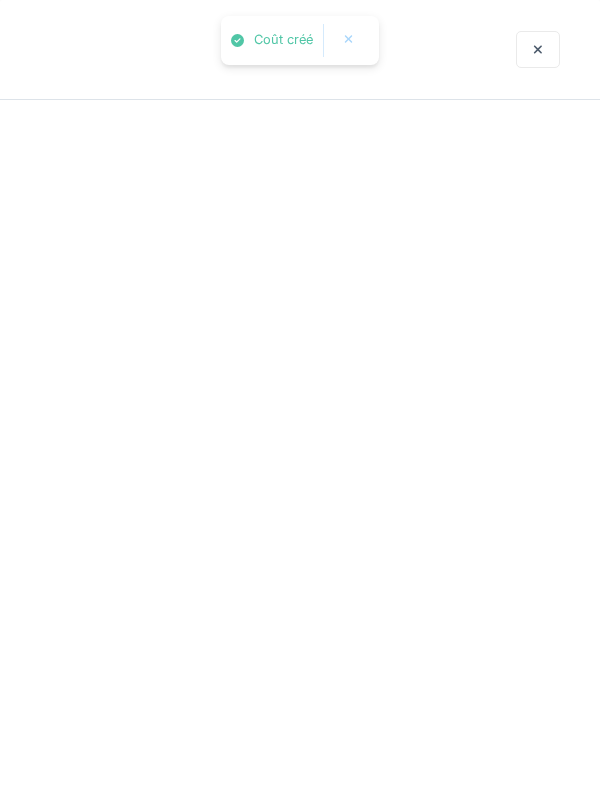 scroll, scrollTop: 0, scrollLeft: 0, axis: both 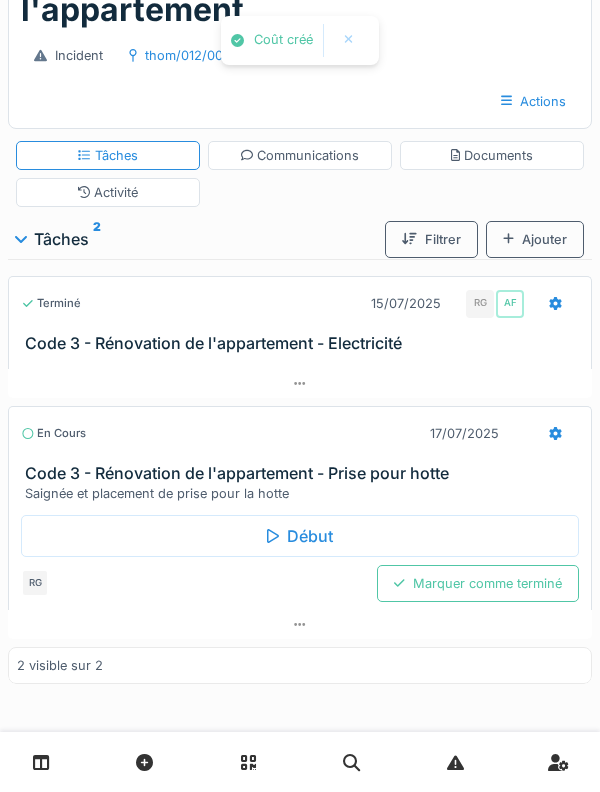 click 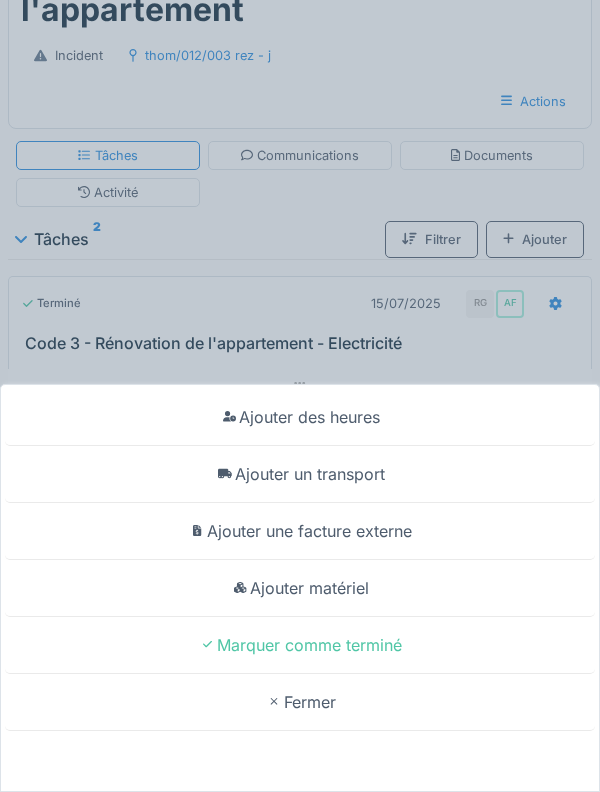 click on "Ajouter matériel" at bounding box center (300, 588) 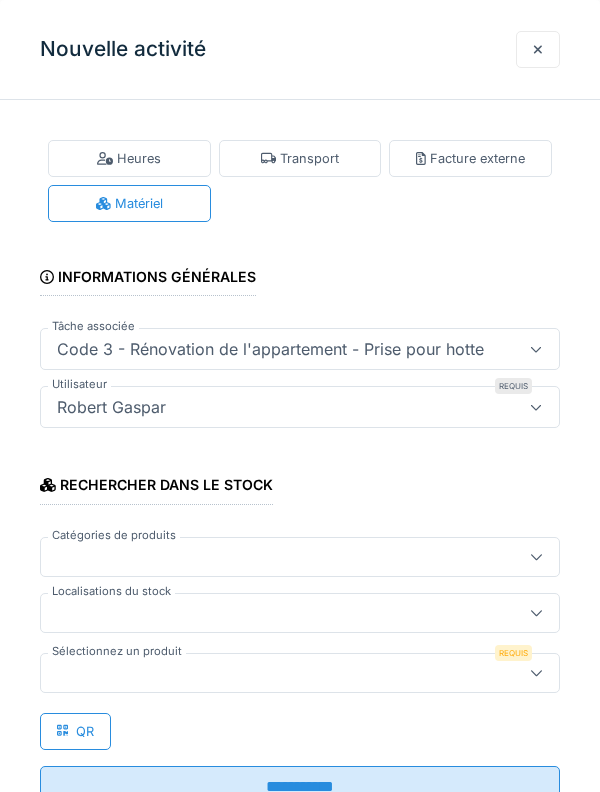 click at bounding box center [300, 613] 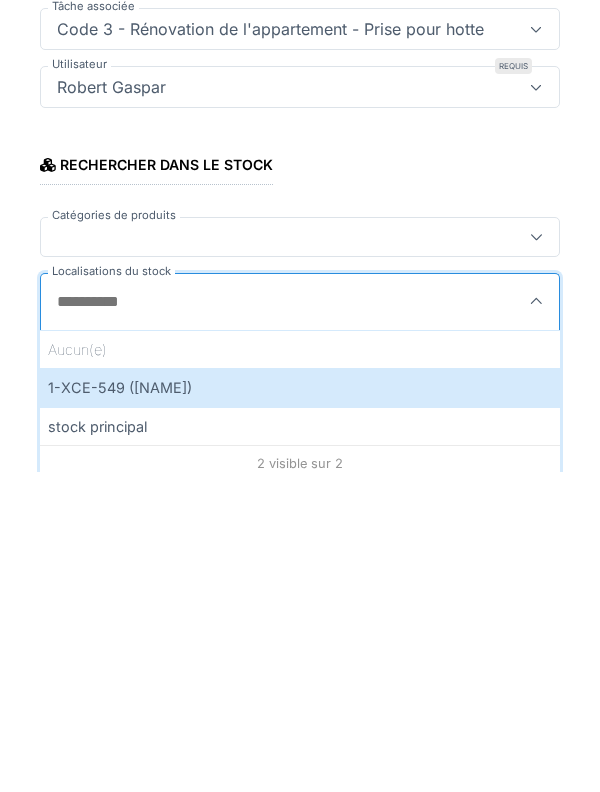 click on "[LICENSE] ([NAME])" at bounding box center [300, 707] 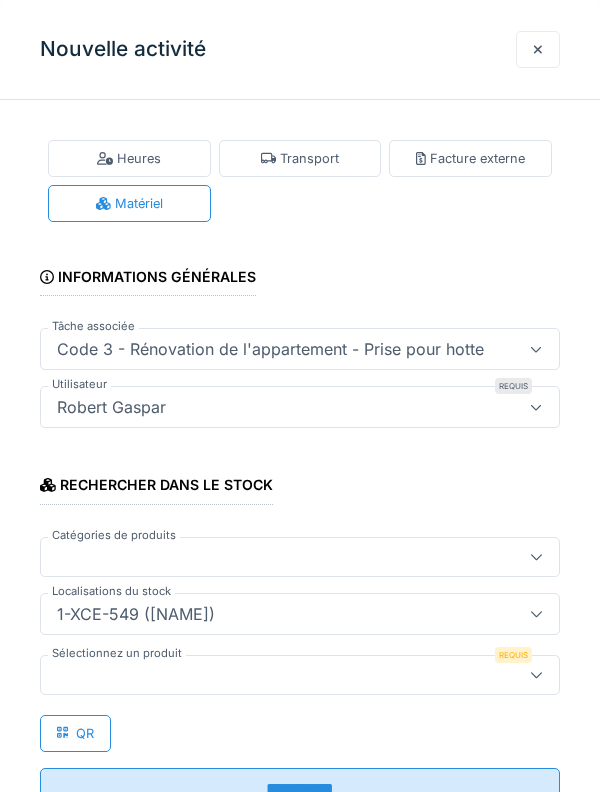 click at bounding box center [274, 675] 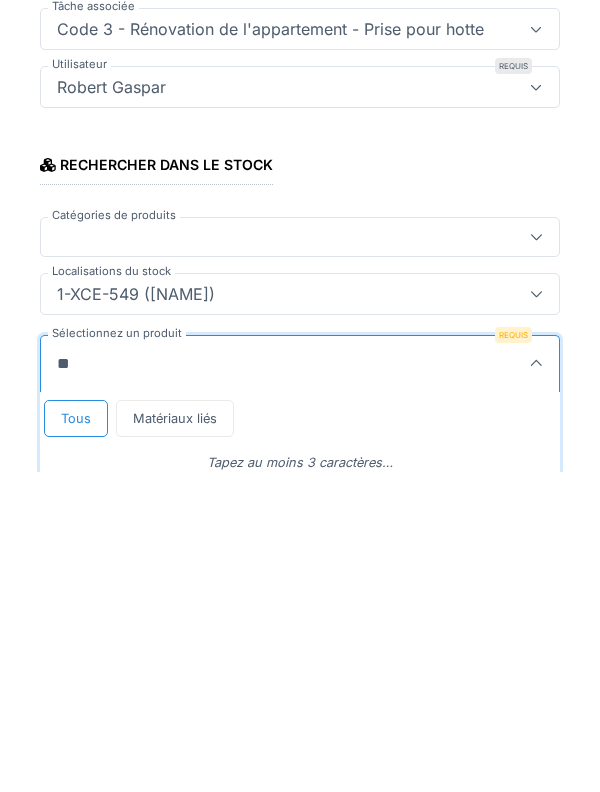 type on "***" 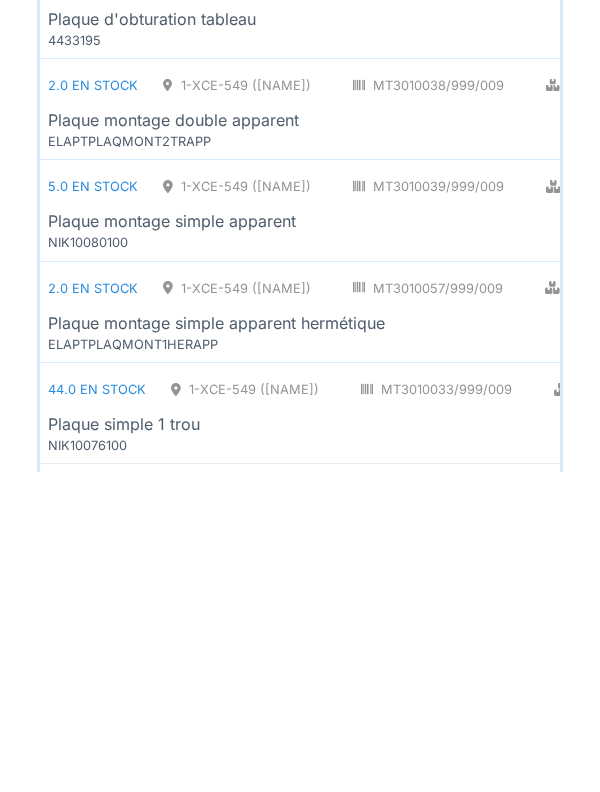 scroll, scrollTop: 1225, scrollLeft: 0, axis: vertical 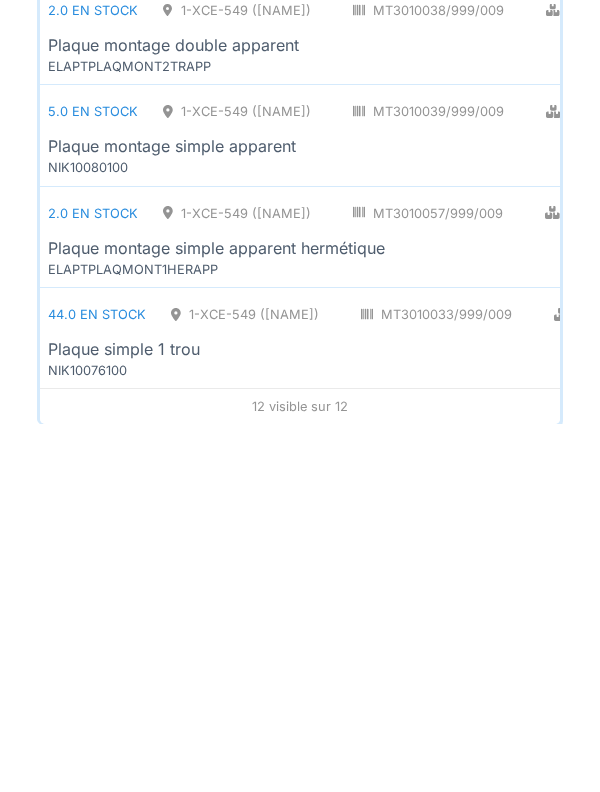 click on "44.0 en stock 1-XCE-549 (ROBERT) MT3010033/999/009 Electricité - Appareillages - terminaux PCE Plaque simple 1 trou NIK10076100" at bounding box center [507, 706] 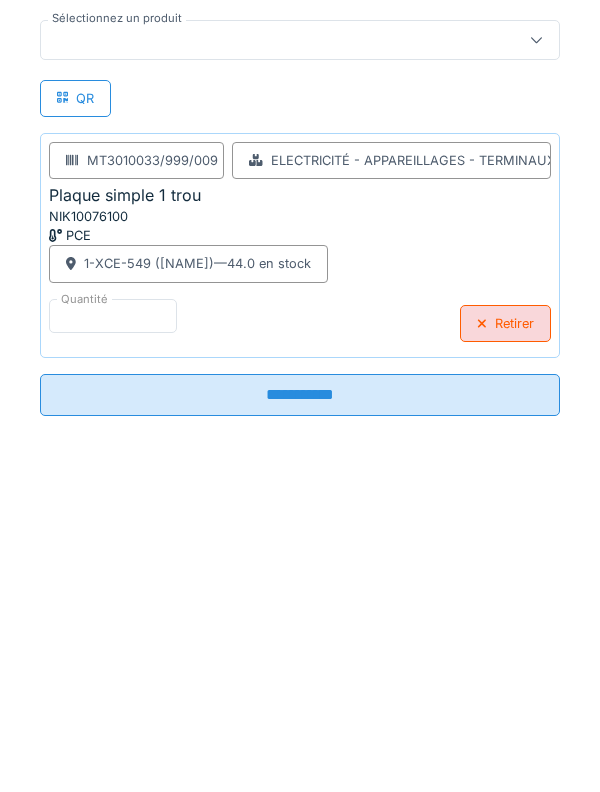scroll, scrollTop: 315, scrollLeft: 0, axis: vertical 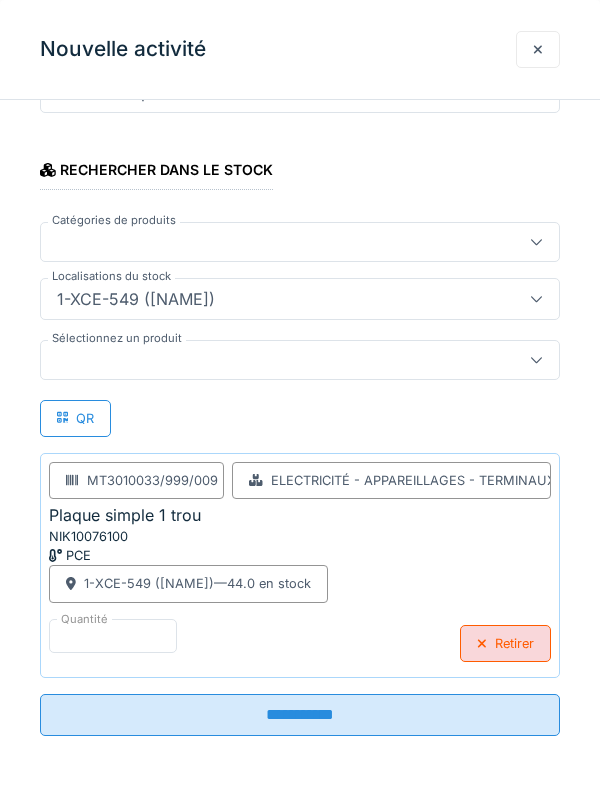 click on "**********" at bounding box center [300, 715] 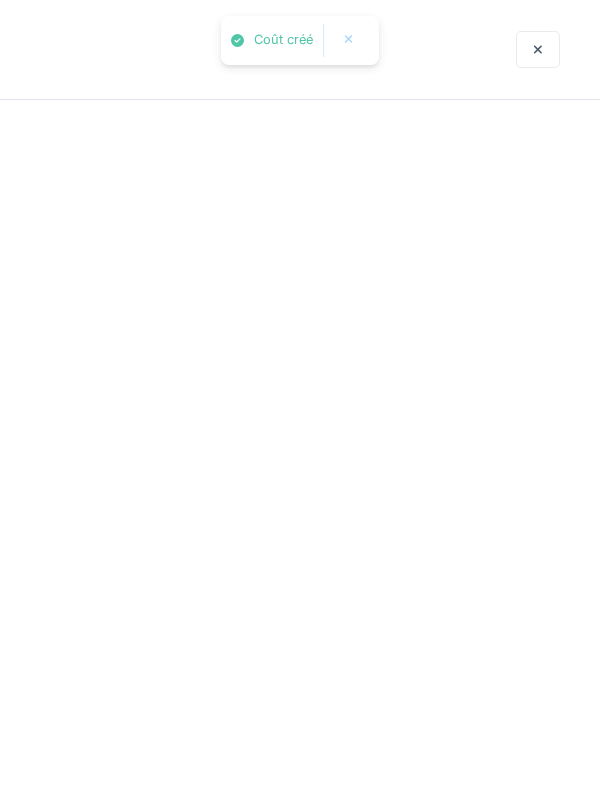 scroll, scrollTop: 0, scrollLeft: 0, axis: both 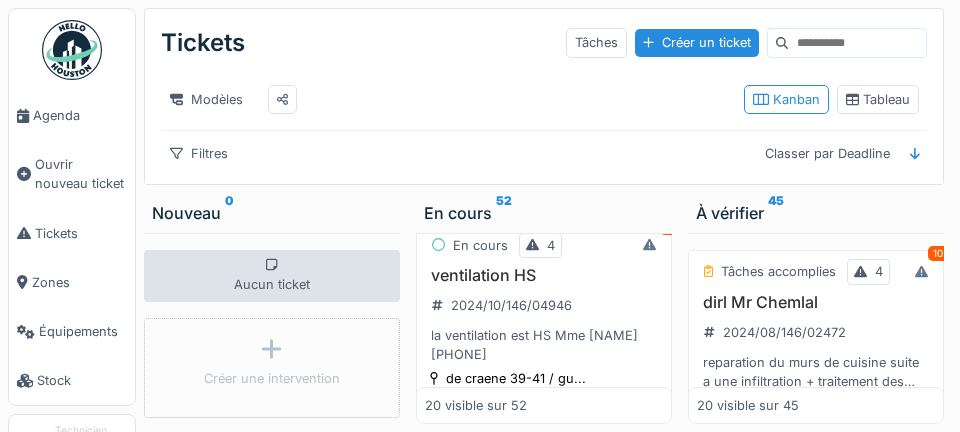 click on "Agenda" at bounding box center (80, 115) 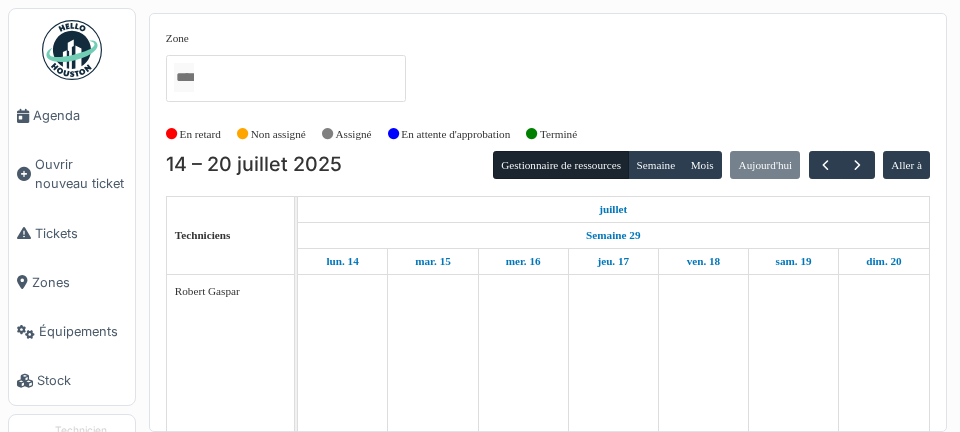 scroll, scrollTop: 0, scrollLeft: 0, axis: both 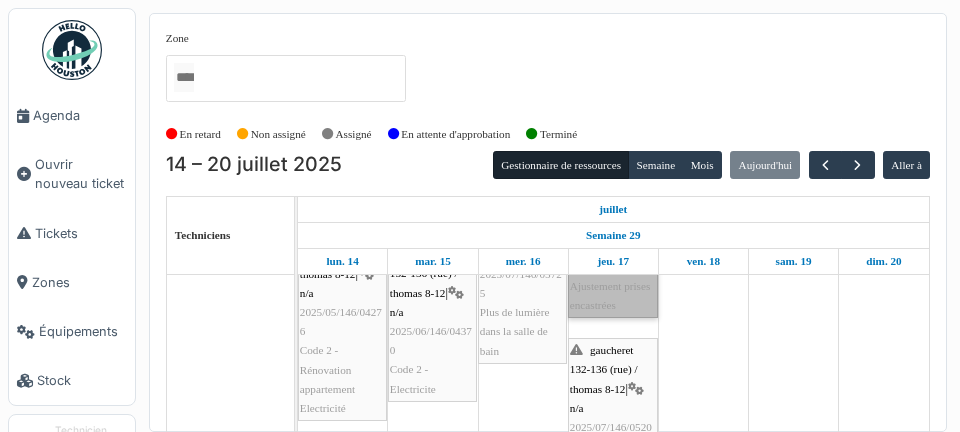 click on "gaucheret 132-136 (rue) / thomas 8-12
|     n/a
2025/06/146/04370
Code 2 - rénovation appartement - Ajustement prises encastrées" at bounding box center (613, 209) 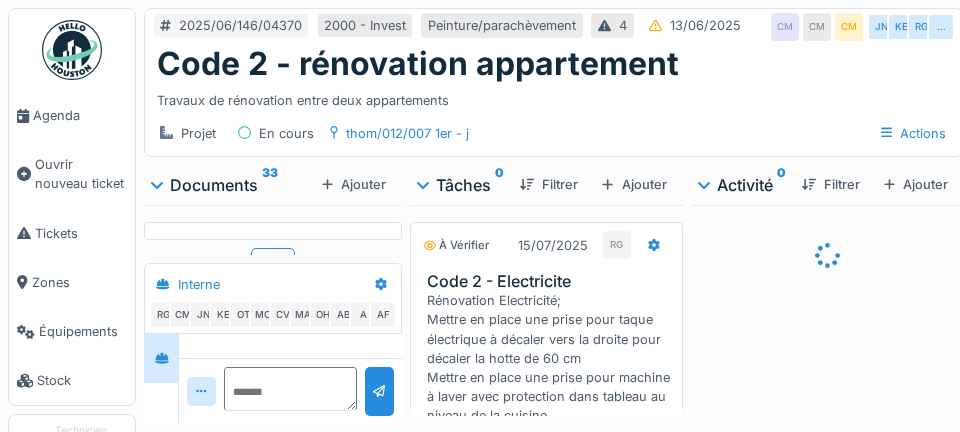 scroll, scrollTop: 0, scrollLeft: 0, axis: both 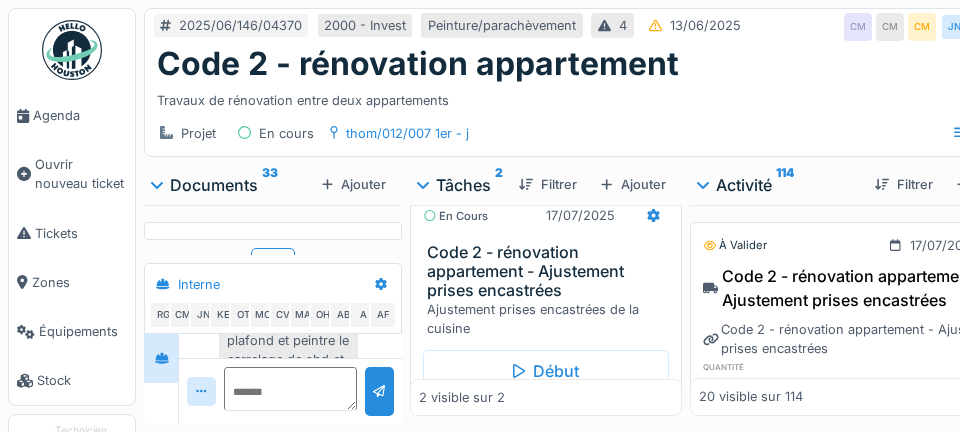 click on "Marquer comme terminé" at bounding box center [576, 414] 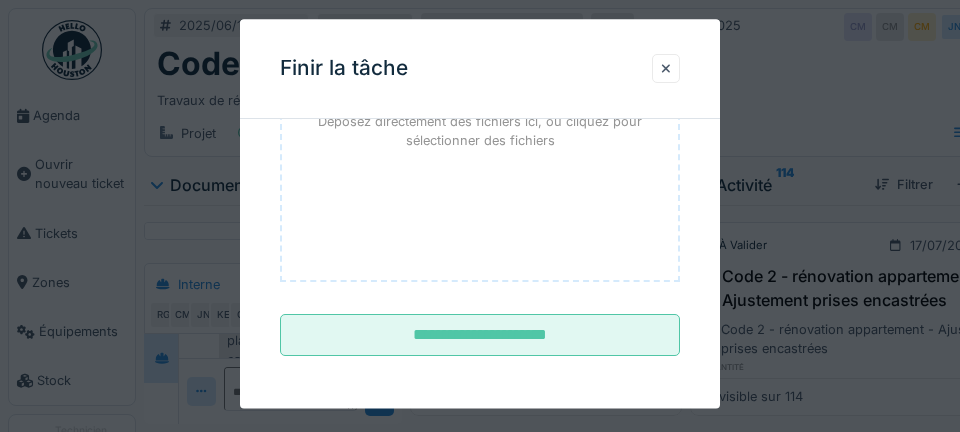 scroll, scrollTop: 328, scrollLeft: 0, axis: vertical 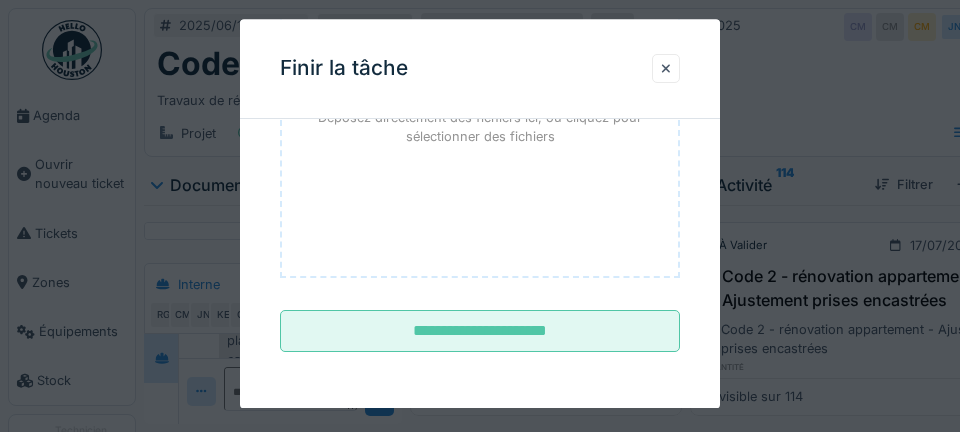 click on "**********" at bounding box center [480, 332] 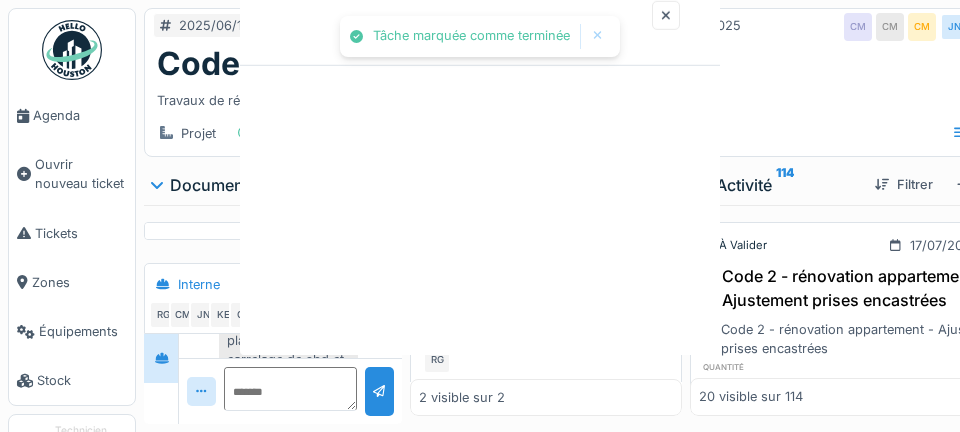 scroll, scrollTop: 0, scrollLeft: 0, axis: both 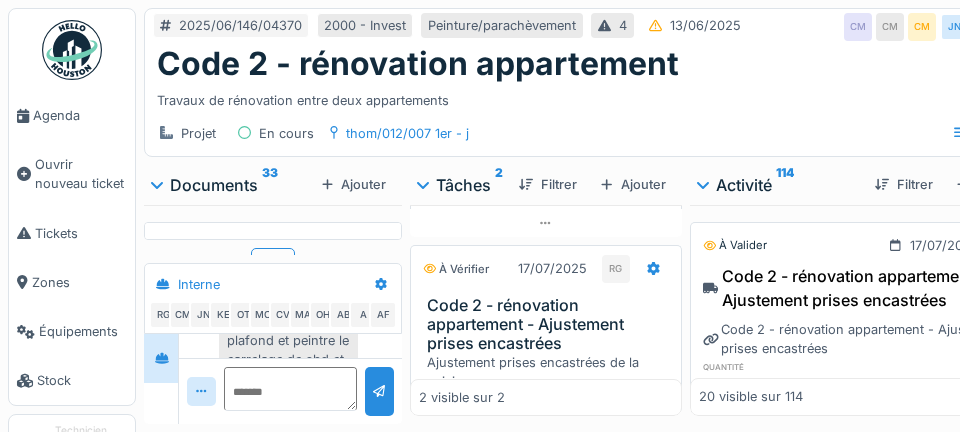 click on "Agenda" at bounding box center [80, 115] 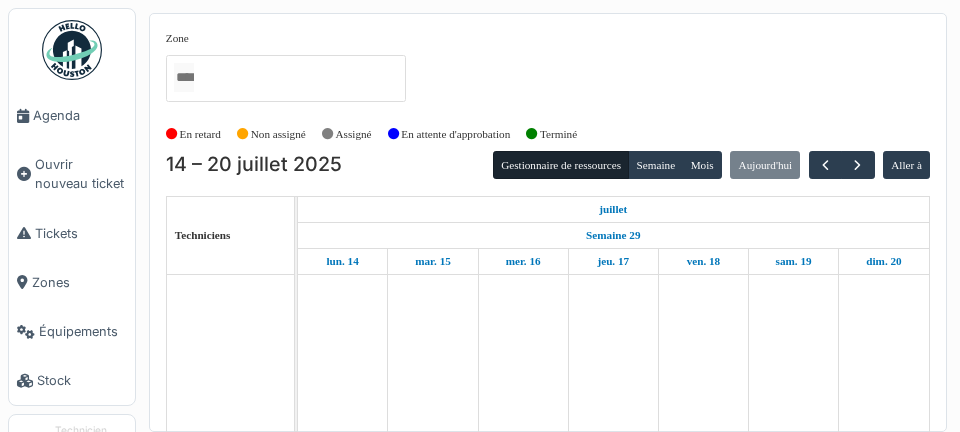 scroll, scrollTop: 0, scrollLeft: 0, axis: both 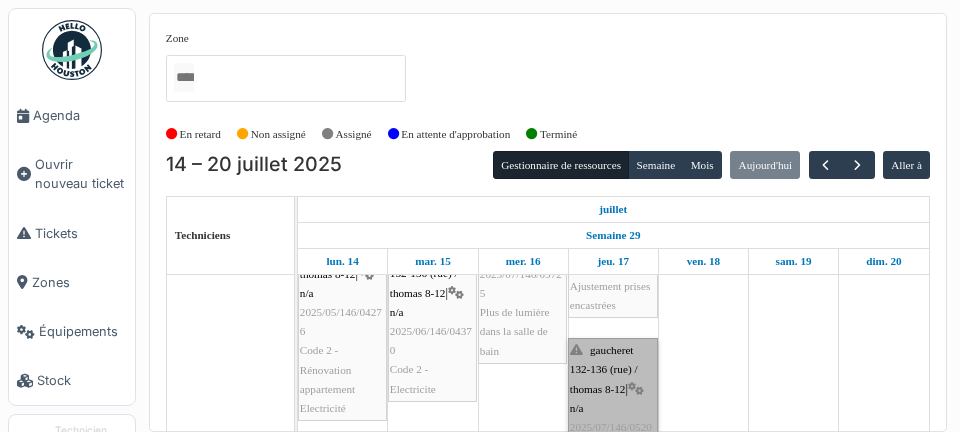 click on "gaucheret 132-136 (rue) / thomas 8-12
|     n/a
2025/07/146/05204
Code 3 - Rénovation de l'appartement - Prise pour hotte" at bounding box center (613, 437) 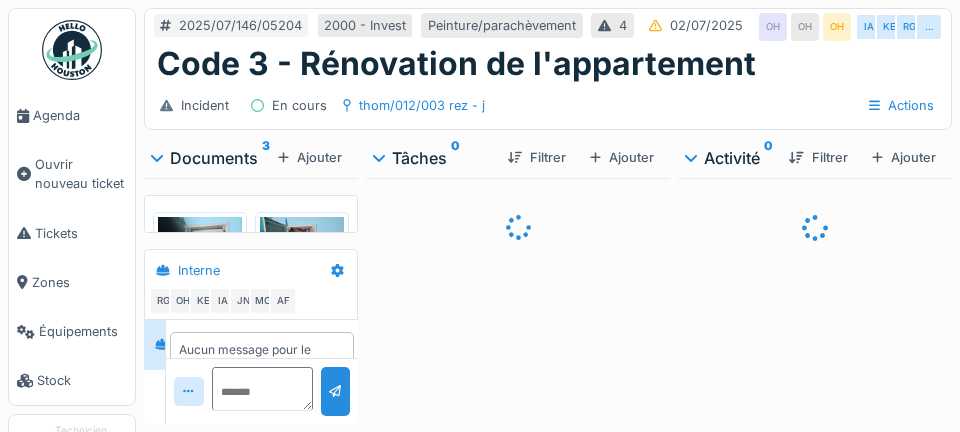 scroll, scrollTop: 0, scrollLeft: 0, axis: both 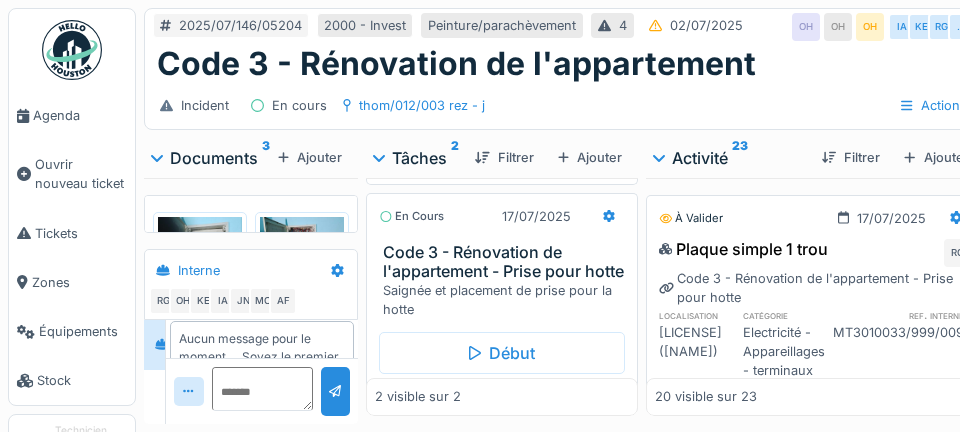 click on "Marquer comme terminé" at bounding box center [533, 395] 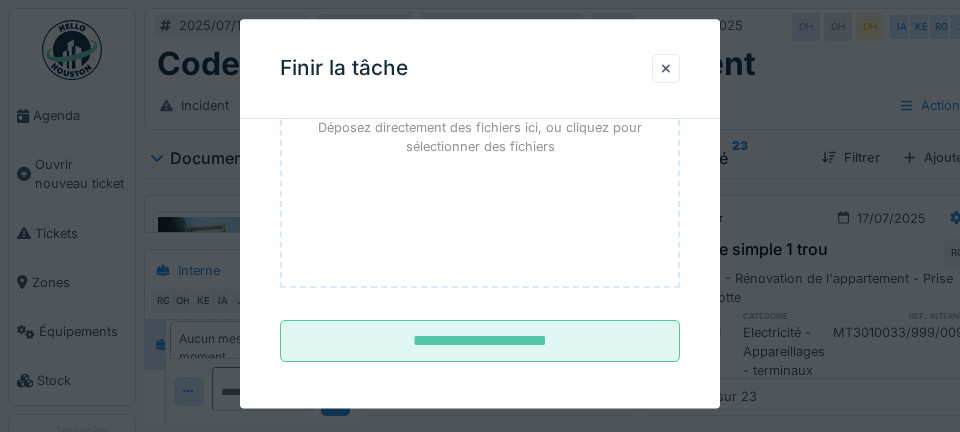 scroll, scrollTop: 328, scrollLeft: 0, axis: vertical 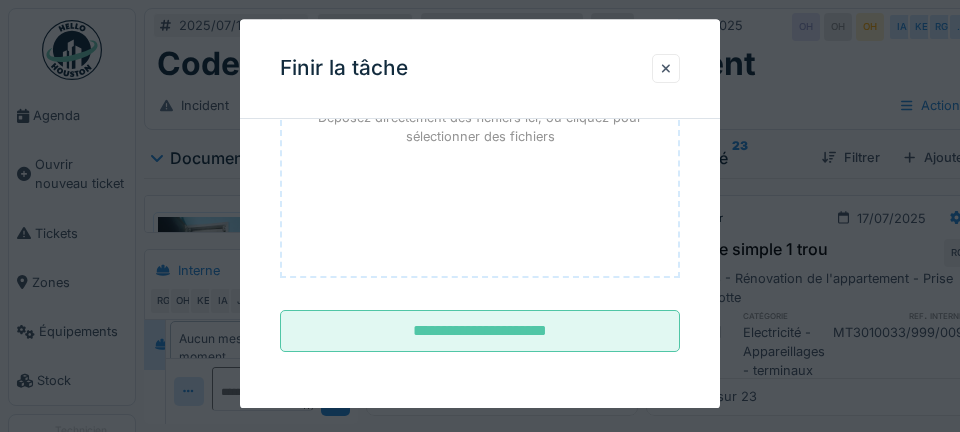 click on "**********" at bounding box center (480, 332) 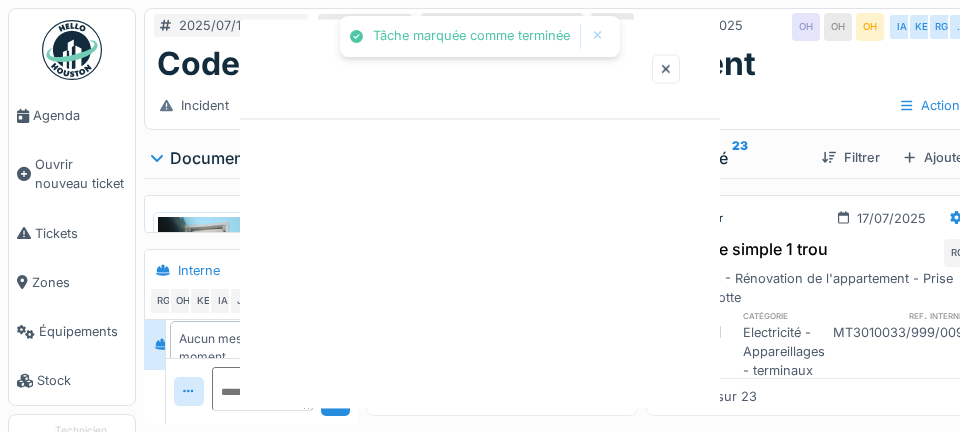 scroll, scrollTop: 0, scrollLeft: 0, axis: both 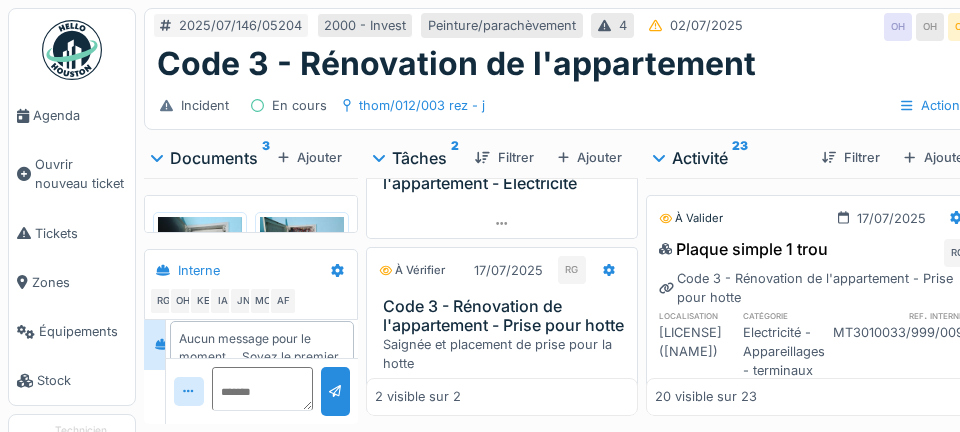 click on "En cours" at bounding box center (299, 105) 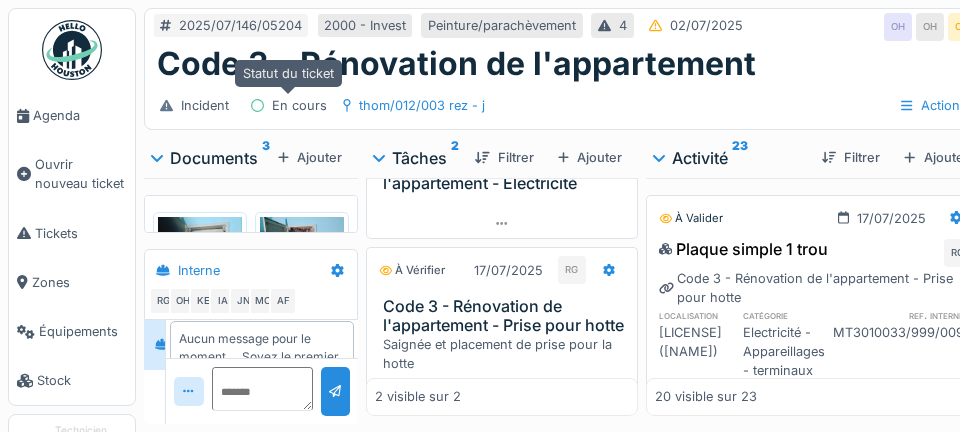 click on "Ajouter" at bounding box center [310, 157] 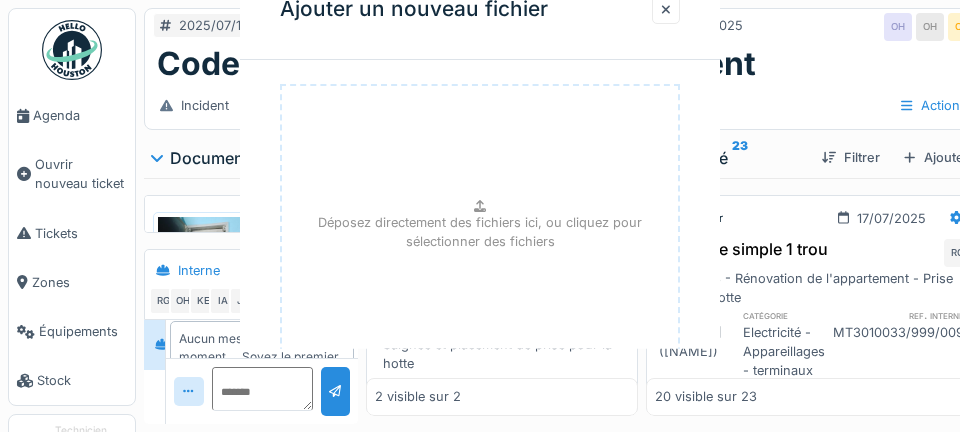 click on "Déposez directement des fichiers ici, ou cliquez pour sélectionner des fichiers" at bounding box center [480, 234] 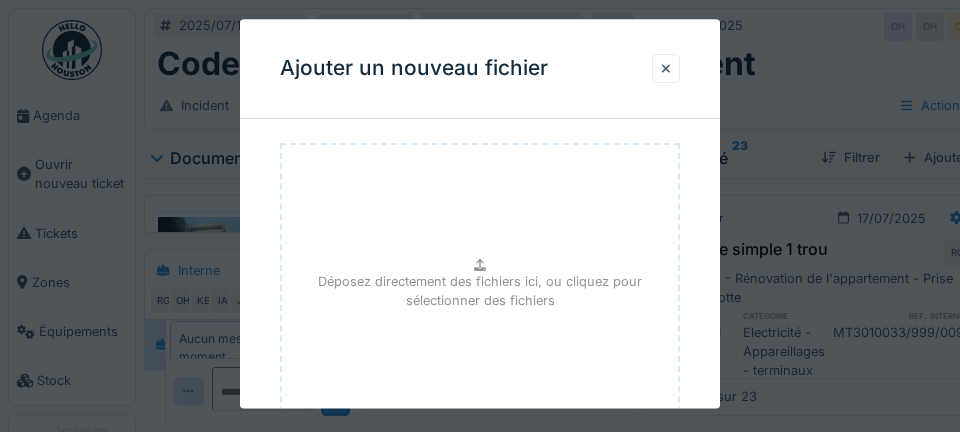 click on "Déposez directement des fichiers ici, ou cliquez pour sélectionner des fichiers" at bounding box center (480, 292) 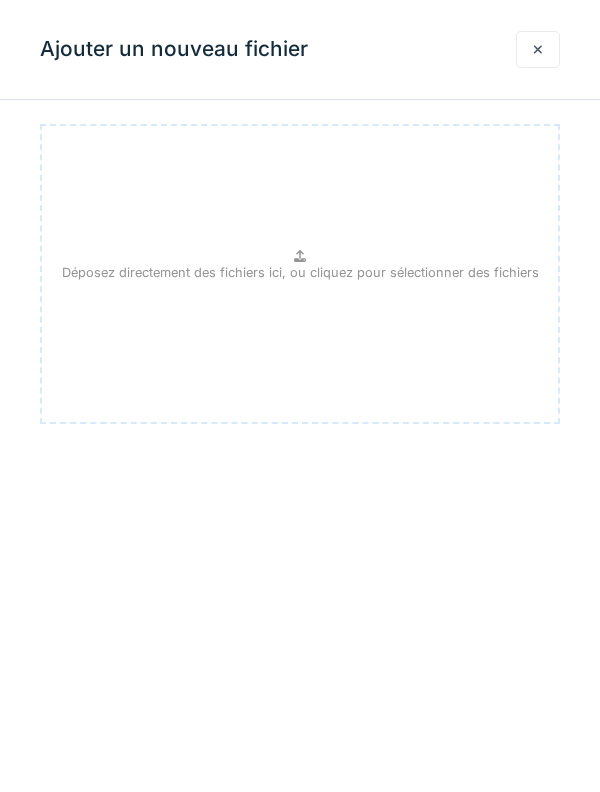 type on "**********" 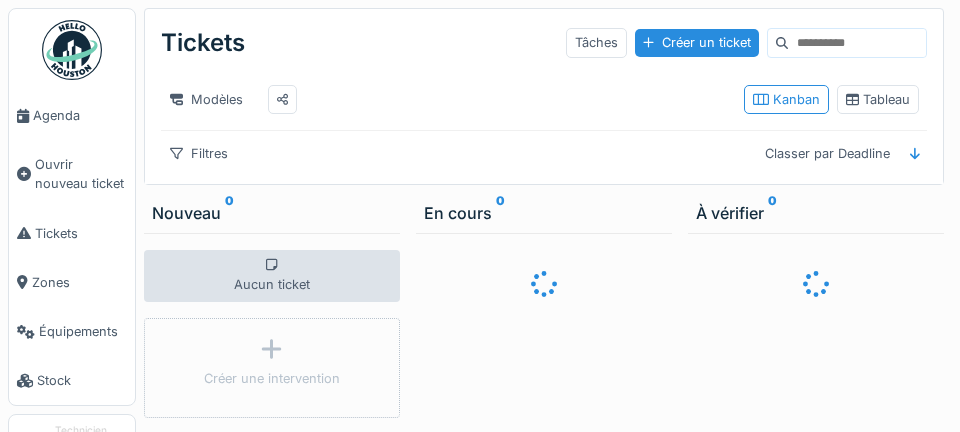 scroll, scrollTop: 0, scrollLeft: 0, axis: both 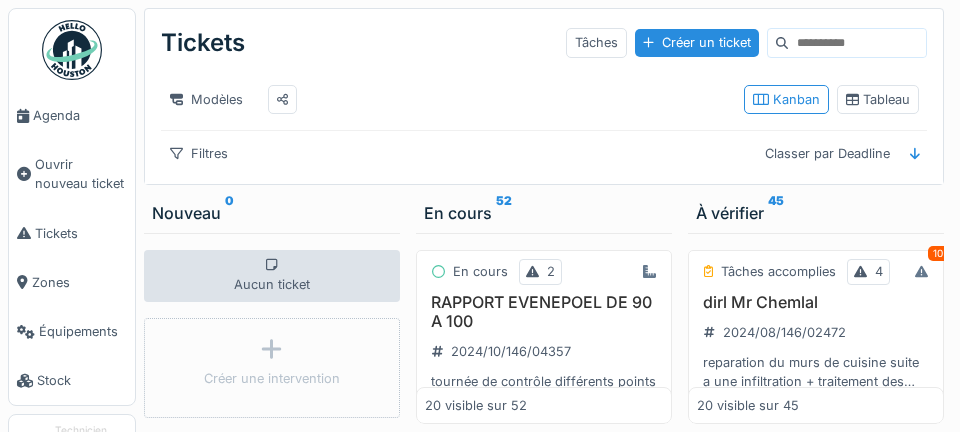 click on "Agenda" at bounding box center (80, 115) 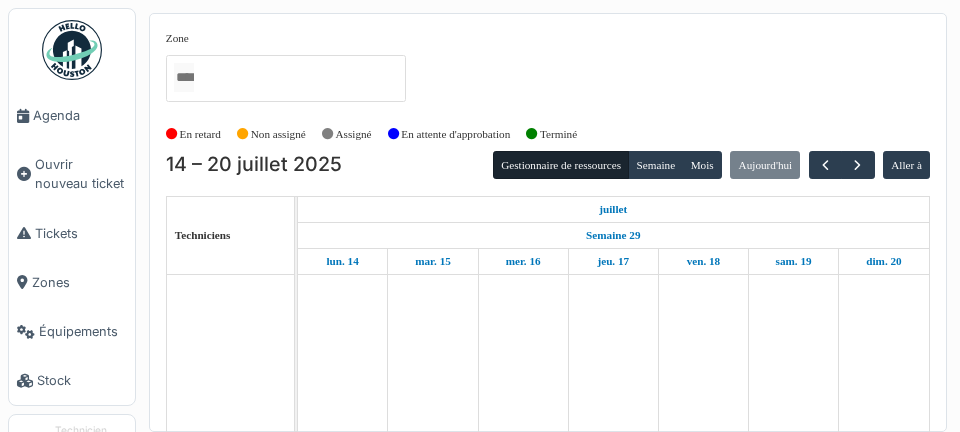 scroll, scrollTop: 0, scrollLeft: 0, axis: both 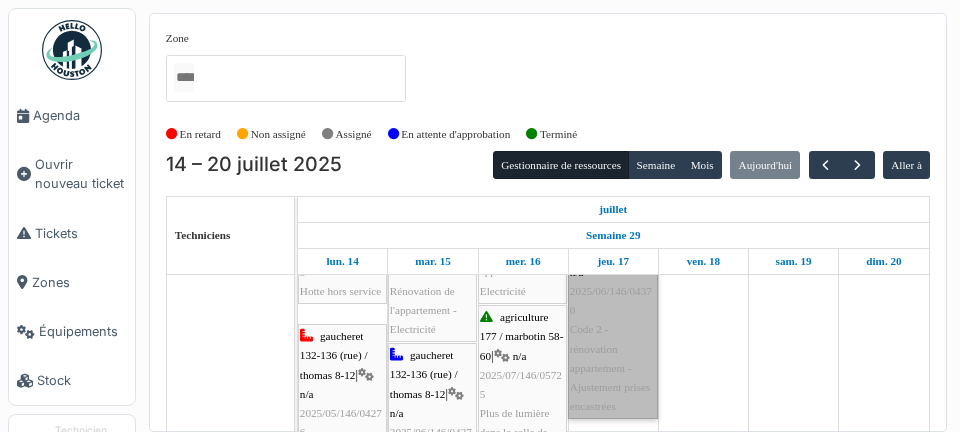 click on "[STREET] [NUMBER] ([STREET]) / [STREET] [NUMBER]-[NUMBER]
|     n/a
[DATE][NUMBER]/[NUMBER]/[NUMBER]
Code 2 - rénovation appartement - Ajustement prises encastrées" at bounding box center (613, 310) 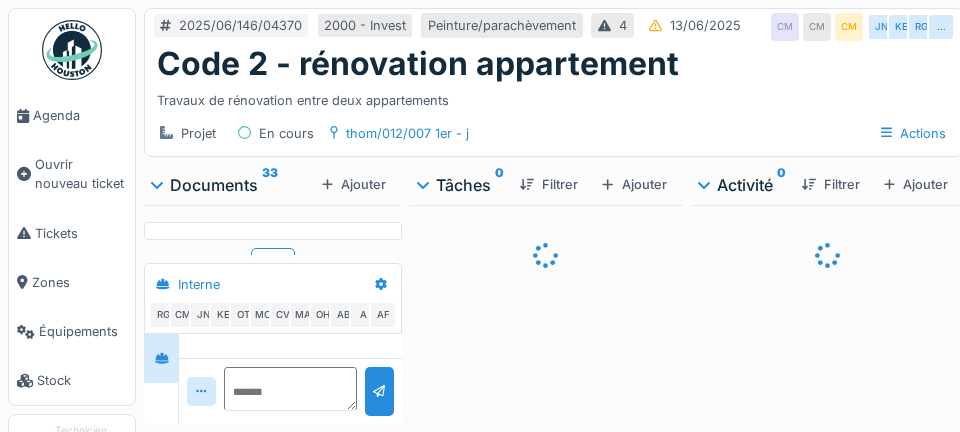 scroll, scrollTop: 0, scrollLeft: 0, axis: both 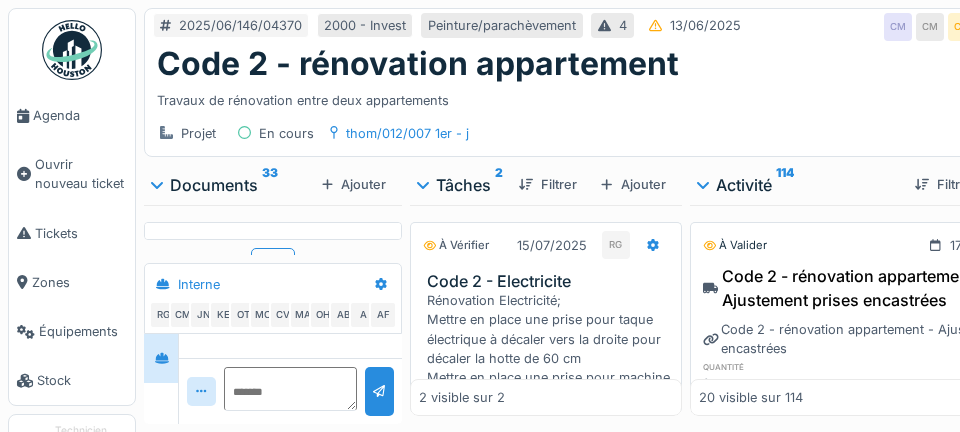 click on "Ajouter" at bounding box center (354, 184) 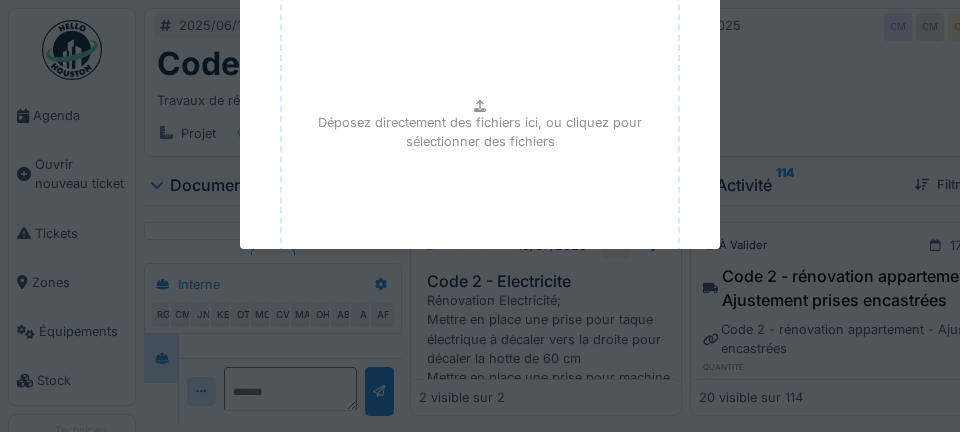 scroll, scrollTop: 556, scrollLeft: 0, axis: vertical 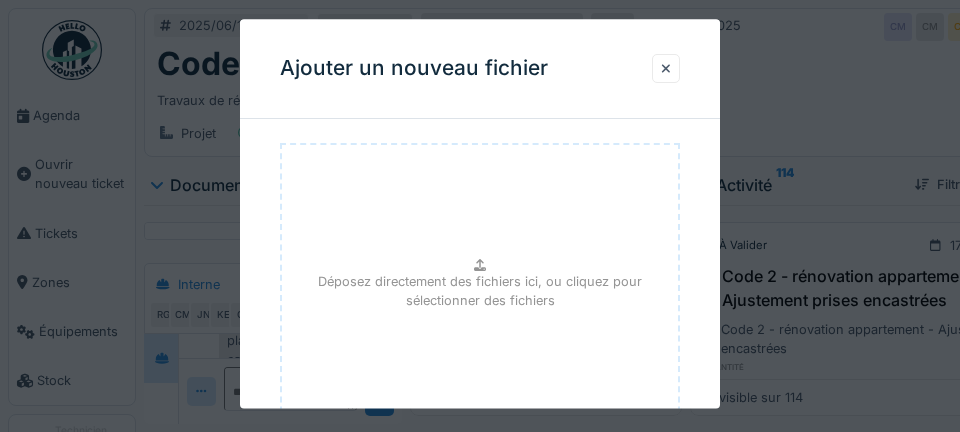click on "Déposez directement des fichiers ici, ou cliquez pour sélectionner des fichiers" at bounding box center (480, 293) 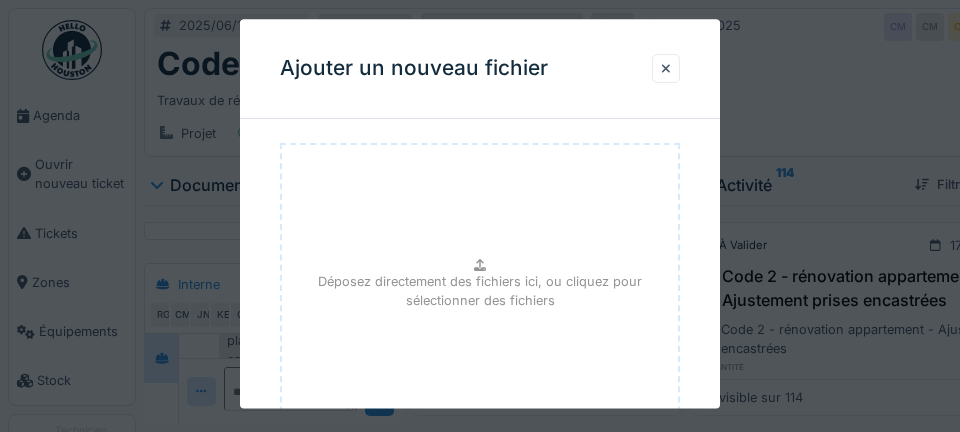 type on "**********" 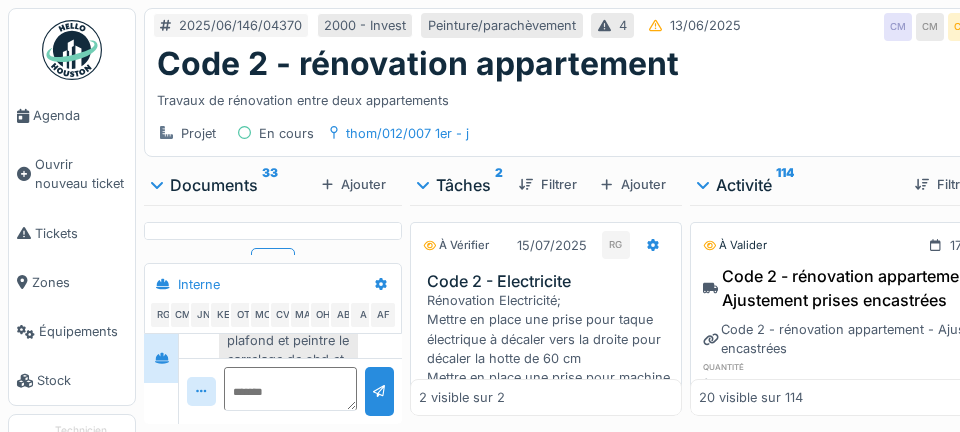 click on "Ajouter" at bounding box center (354, 184) 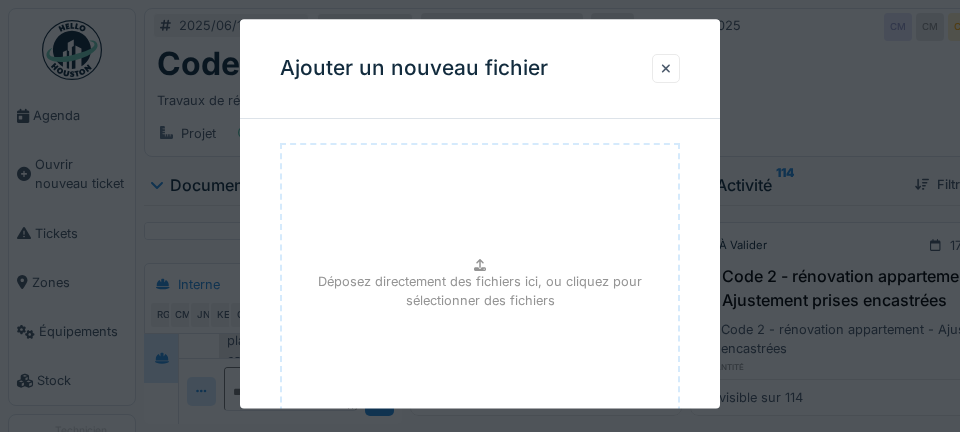 click on "Déposez directement des fichiers ici, ou cliquez pour sélectionner des fichiers" at bounding box center (480, 292) 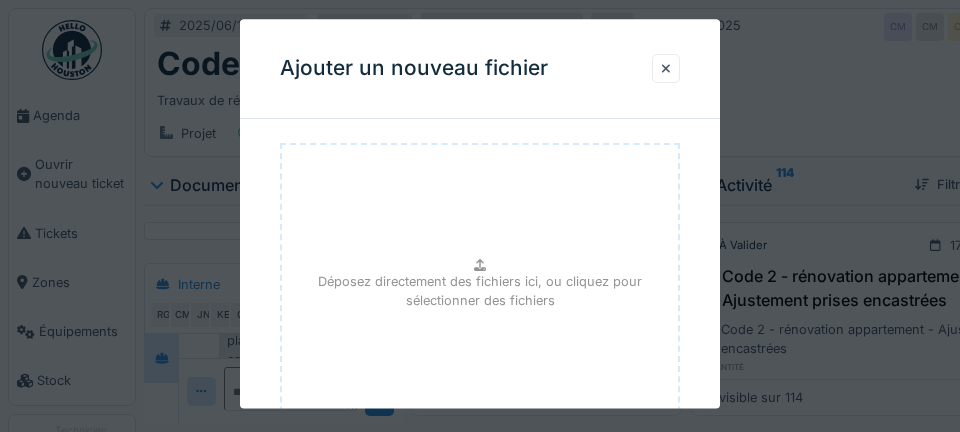 type on "**********" 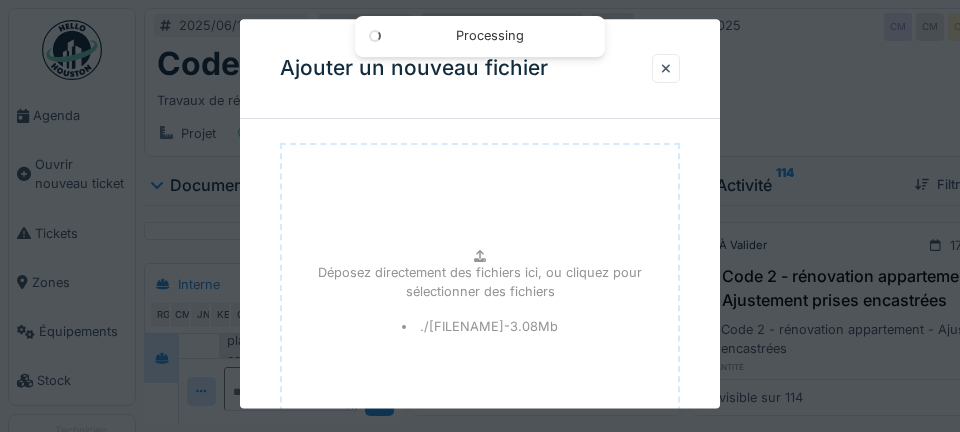 click on "Déposez directement des fichiers ici, ou cliquez pour sélectionner des fichiers" at bounding box center [480, 282] 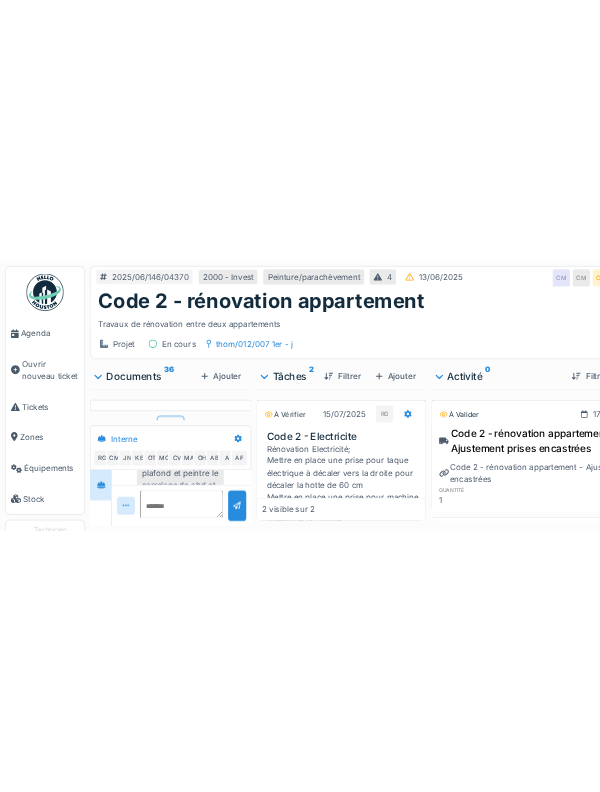 scroll, scrollTop: 556, scrollLeft: 0, axis: vertical 